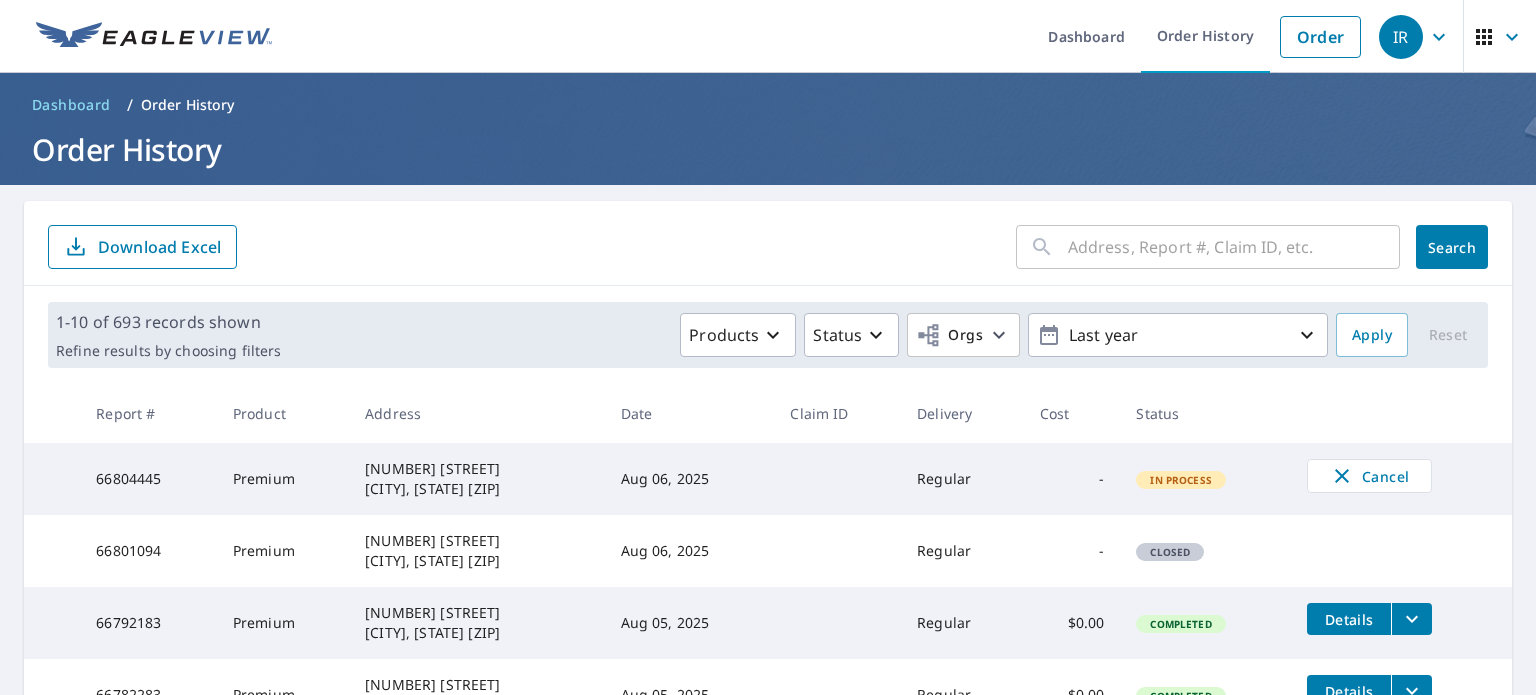 scroll, scrollTop: 0, scrollLeft: 0, axis: both 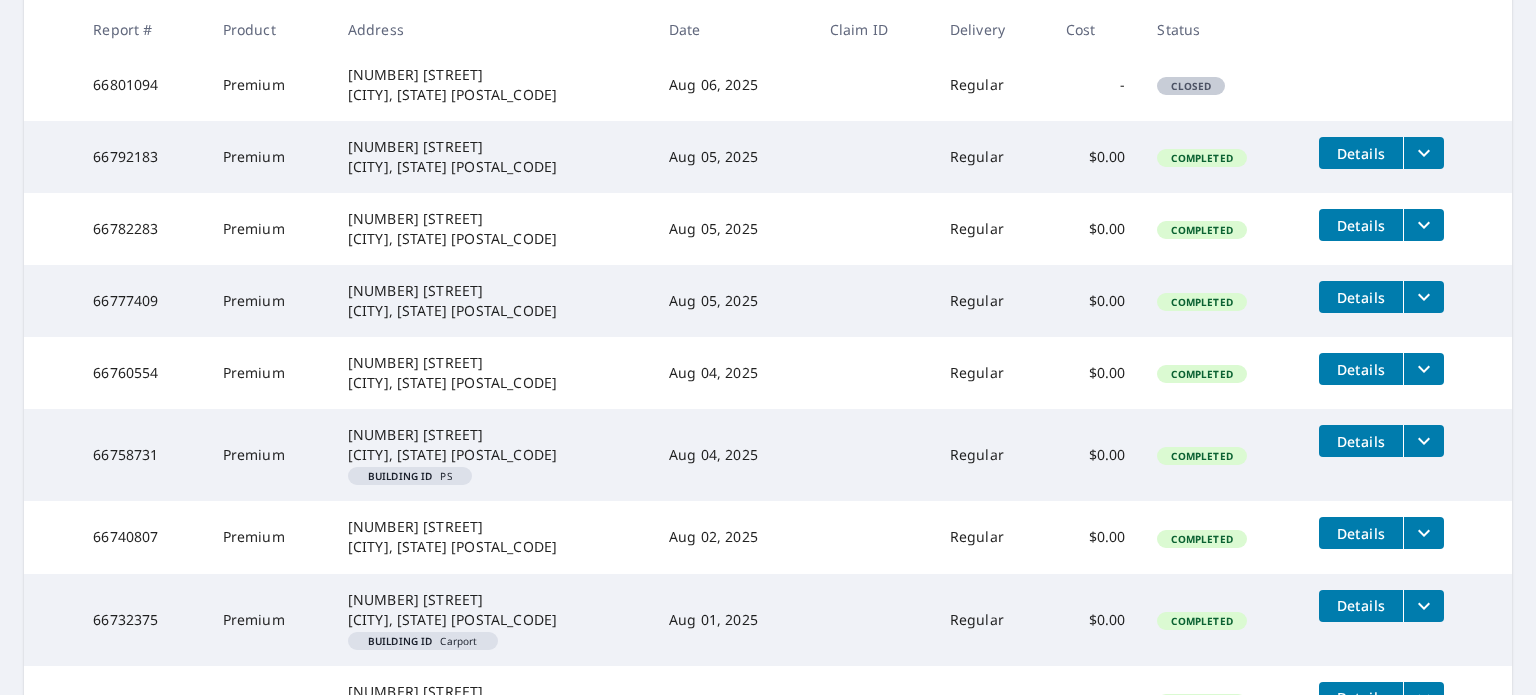 click on "Details" at bounding box center (1361, 441) 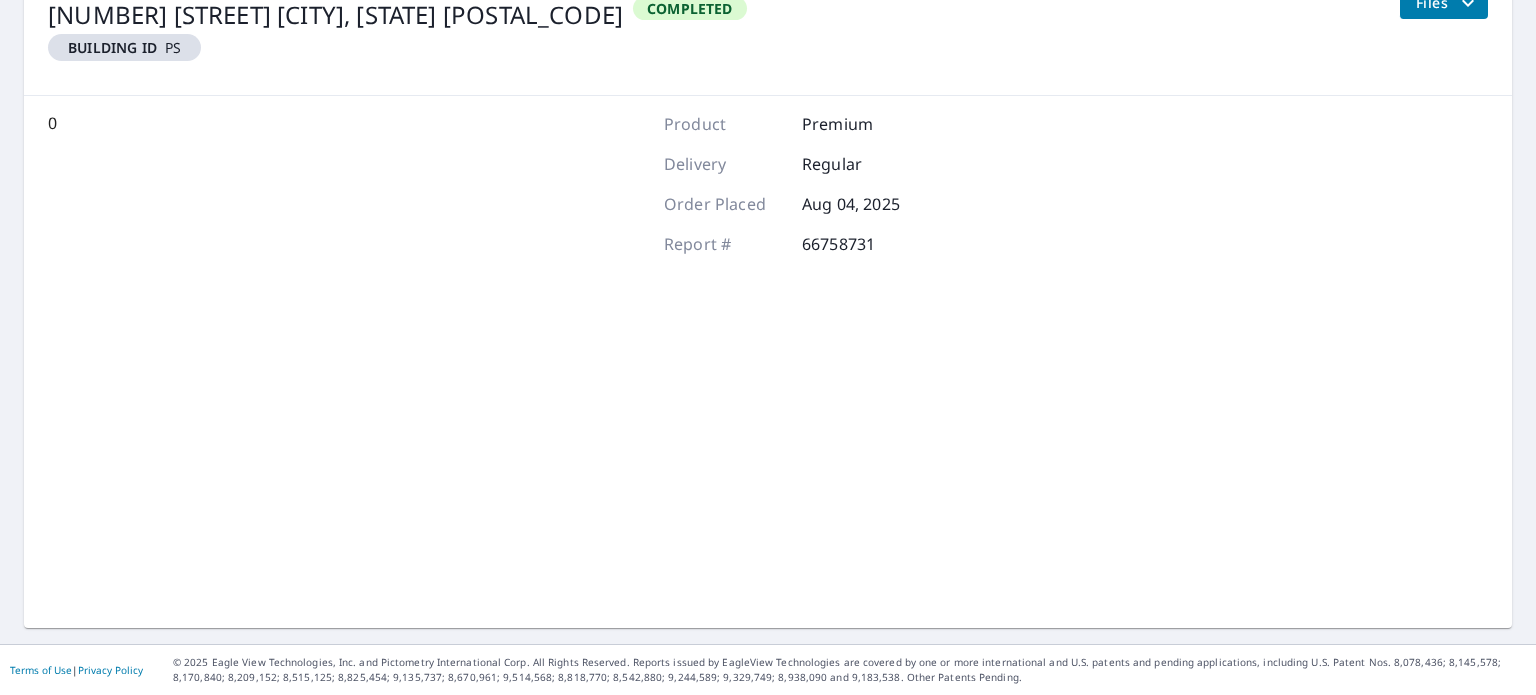 scroll, scrollTop: 273, scrollLeft: 0, axis: vertical 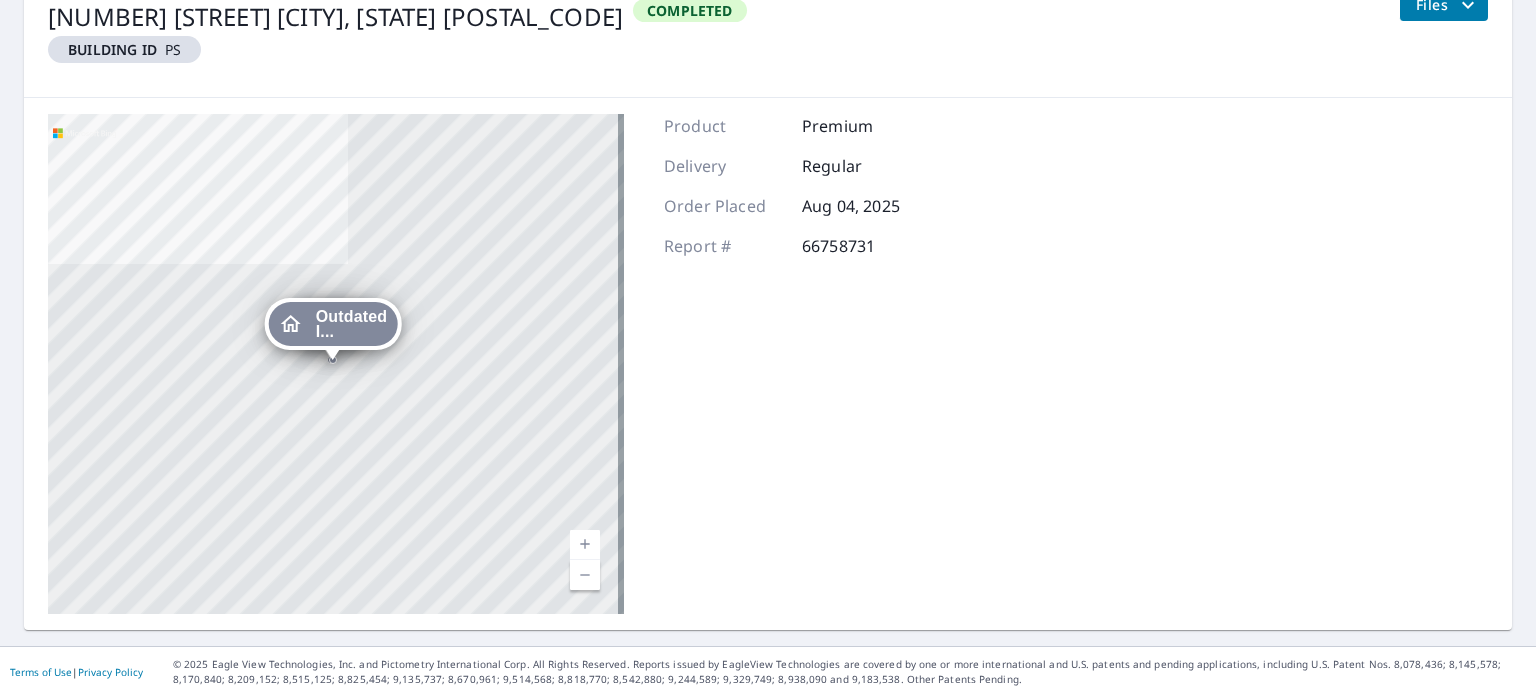 click on "Outdated I..." at bounding box center (352, 324) 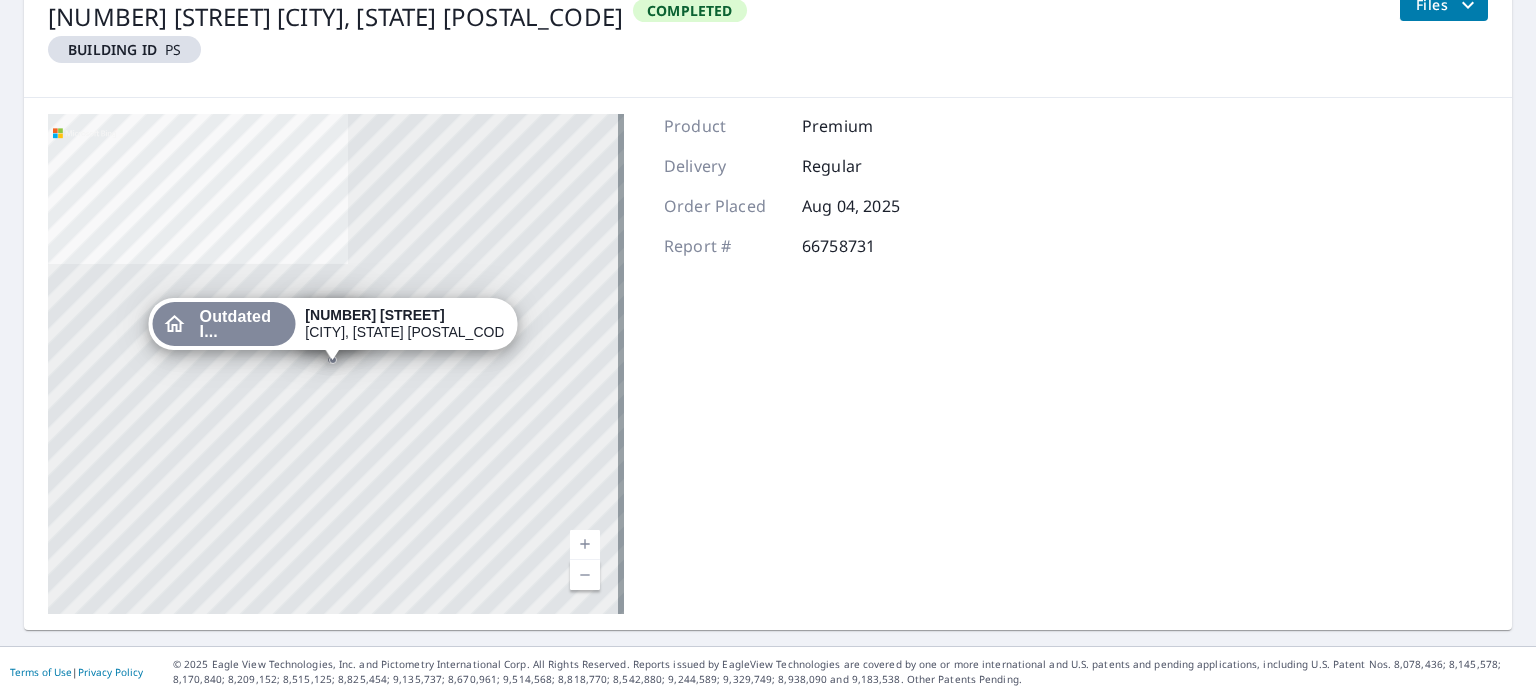 click on "Outdated I..." at bounding box center [243, 324] 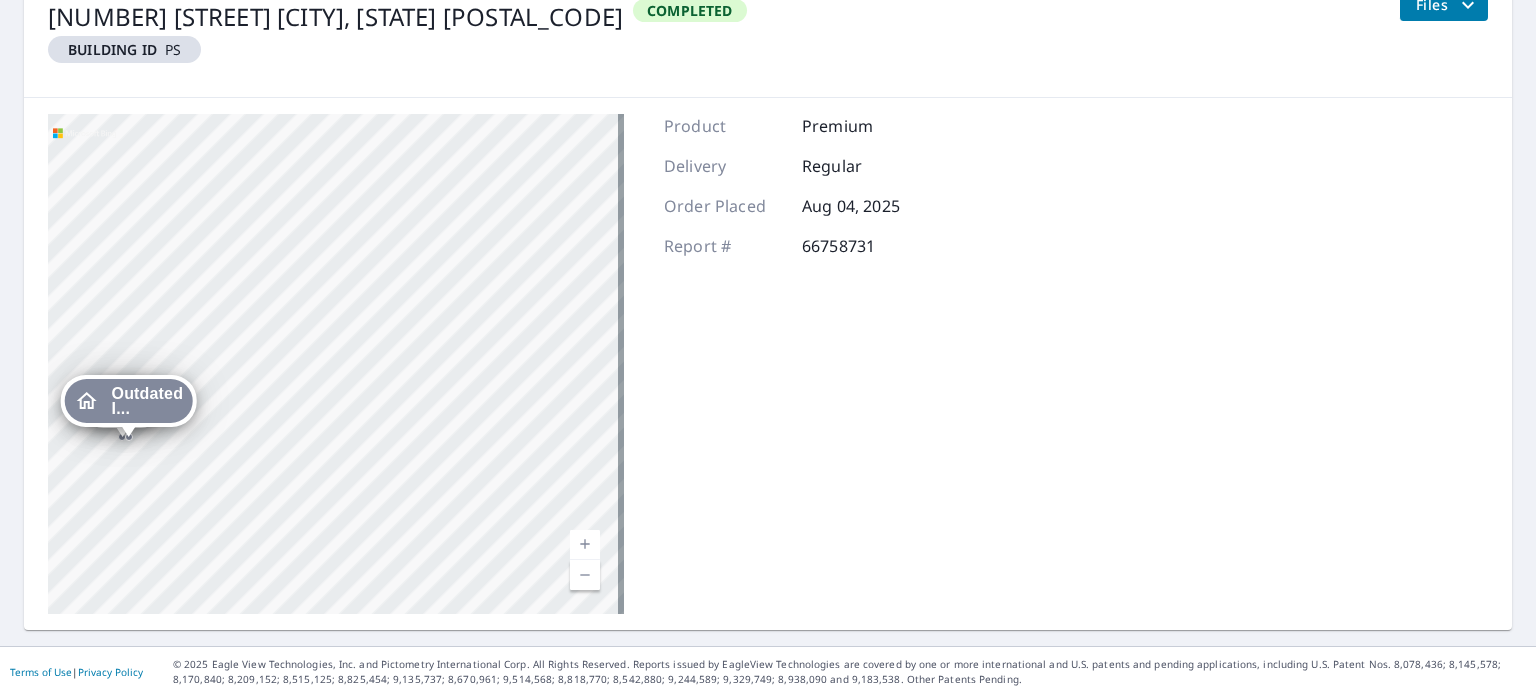 click on "Outdated I..." at bounding box center (148, 401) 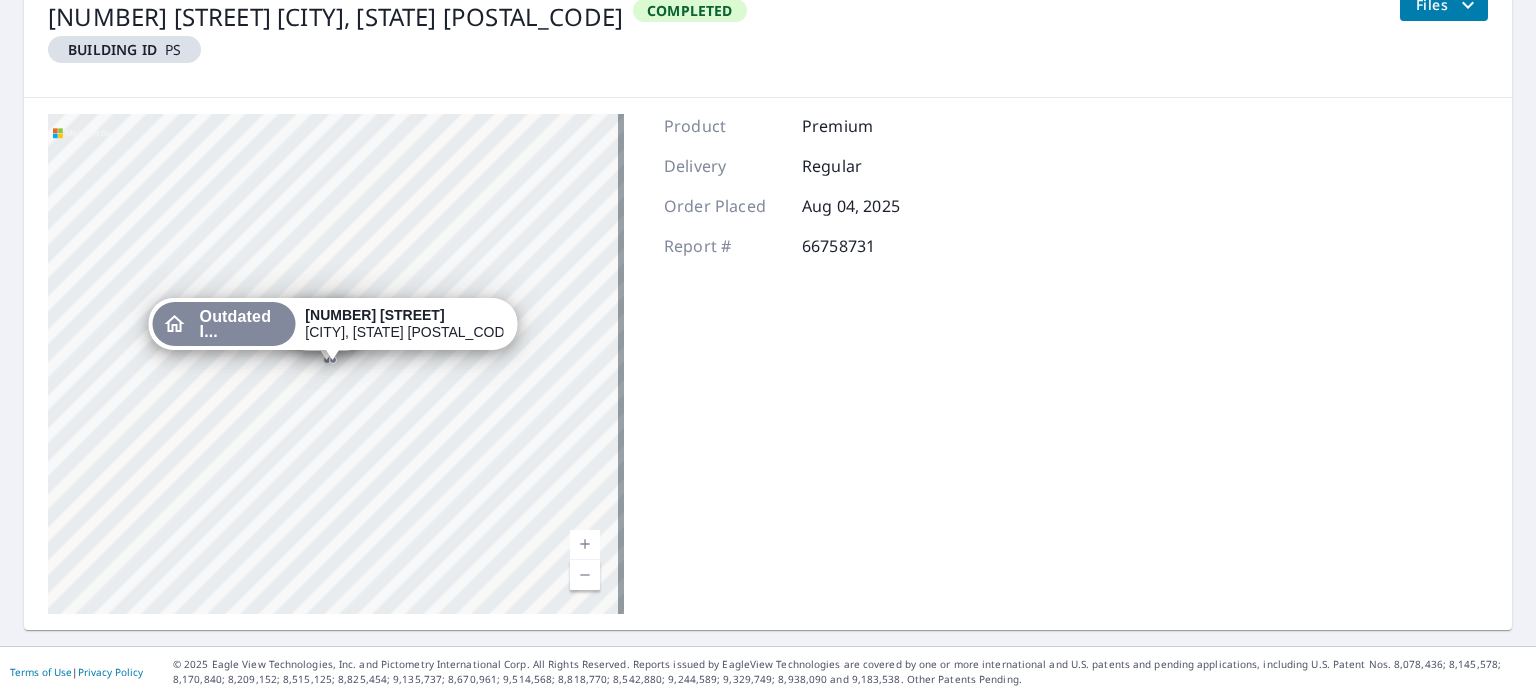 click on "Outdated I..." at bounding box center [243, 324] 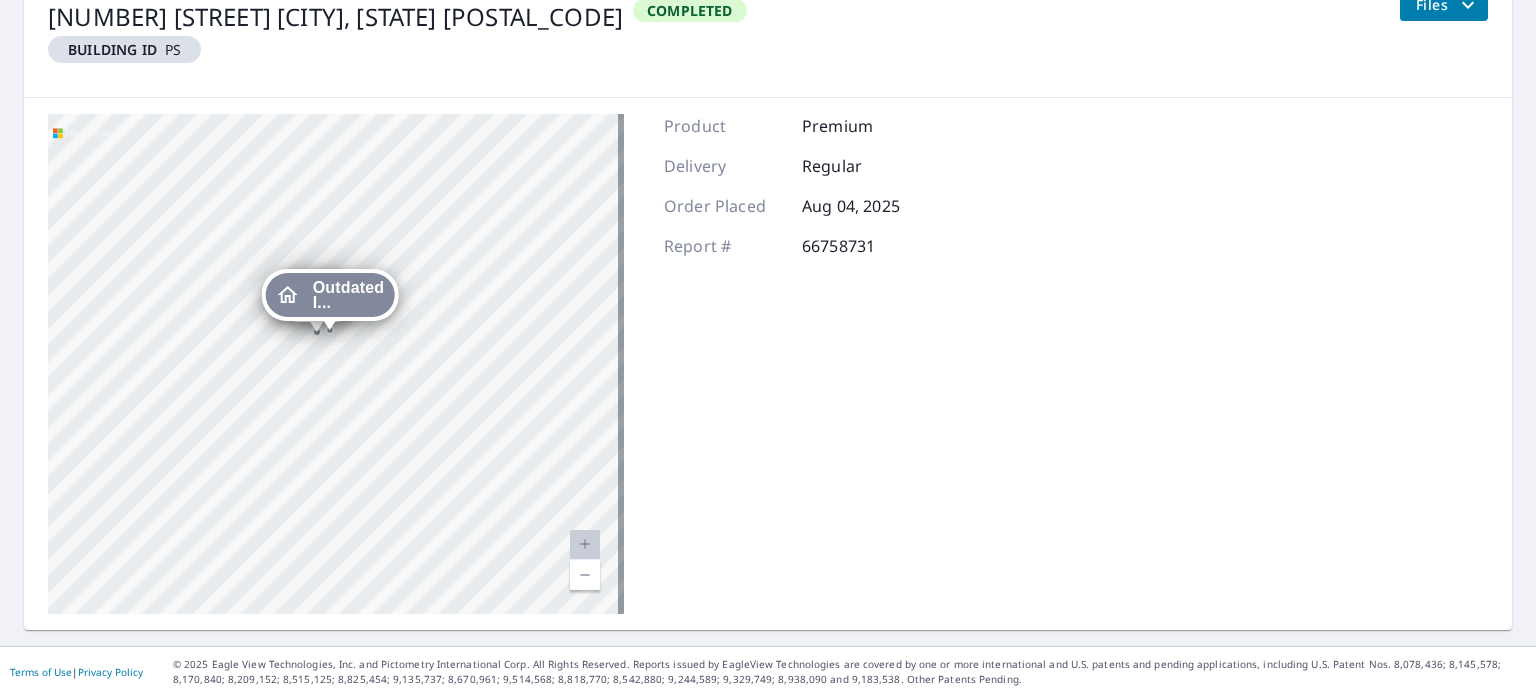click on "Outdated I..." at bounding box center (349, 295) 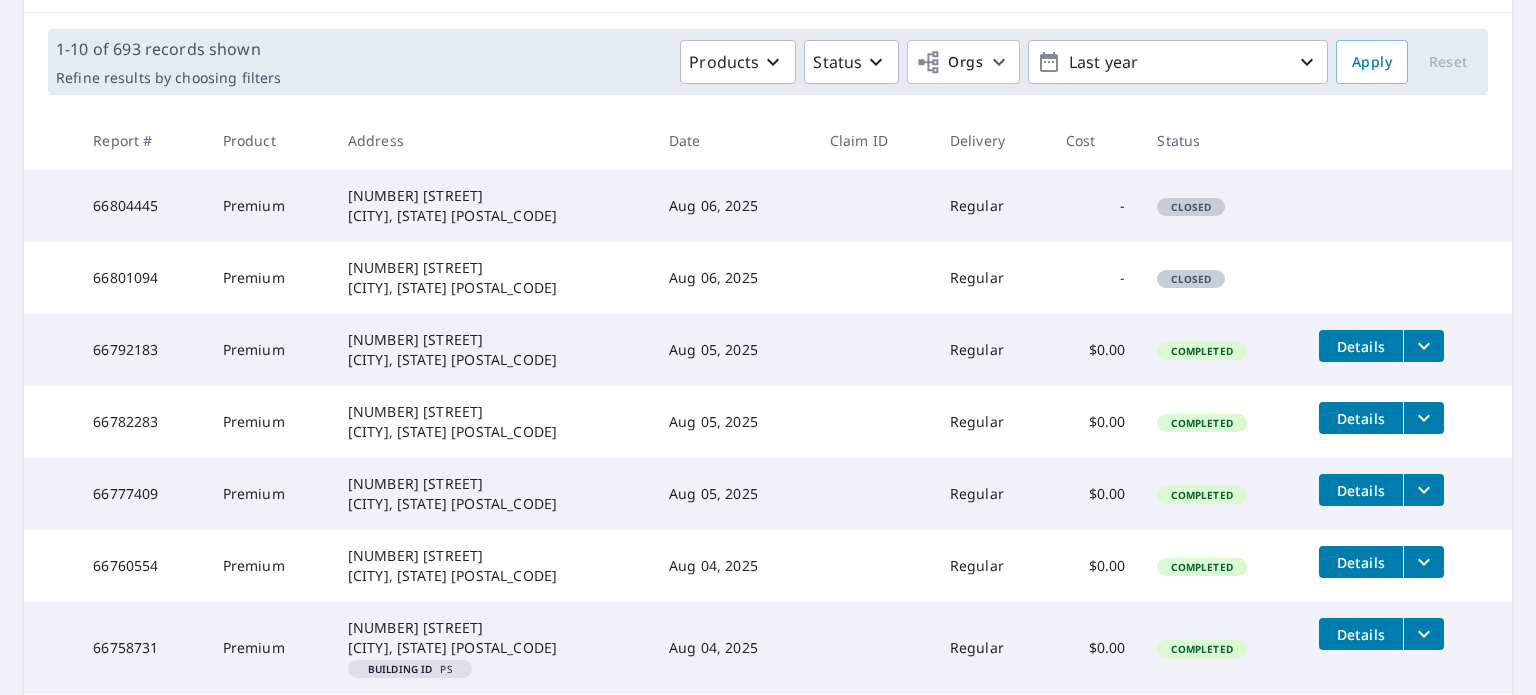 click on "​ Search Download Excel 1-10 of 693 records shown Refine results by choosing filters Products Status Orgs Last year Apply Reset Report # Product Address Date Claim ID Delivery Cost Status 66804445 Premium 927 Keller Smithfield Rd S
Keller, TX 76248 Aug 06, 2025 Regular - Closed 66801094 Premium 927 Keller Smithfield Rd S
Keller, TX 76248 Aug 06, 2025 Regular - Closed 66792183 Premium 3100 N O Connor Rd
Irving, TX 75062 Aug 05, 2025 Regular $0.00 Completed Details 66782283 Premium 2045 Mason Pond Dr
Weatherford, TX 76085 Aug 05, 2025 Regular $0.00 Completed Details 66777409 Premium 701 Herman Dr
Hurst, TX 76054 Aug 05, 2025 Regular $0.00 Completed Details 66760554 Premium 2528 Springhill Dr
Grapevine, TX 76051 Aug 04, 2025 Regular $0.00 Completed Details 66758731 Premium 512 Briarcrest Dr
Burleson, TX 76028 Building ID PS Aug 04, 2025 Regular $0.00 Completed Details 66740807 Premium 2913 San Gabriel Dr
Granbury, TX 76048 Aug 02, 2025 Regular $0.00 Completed Details 66732375 Premium Building ID Carport $0.00" at bounding box center (768, 469) 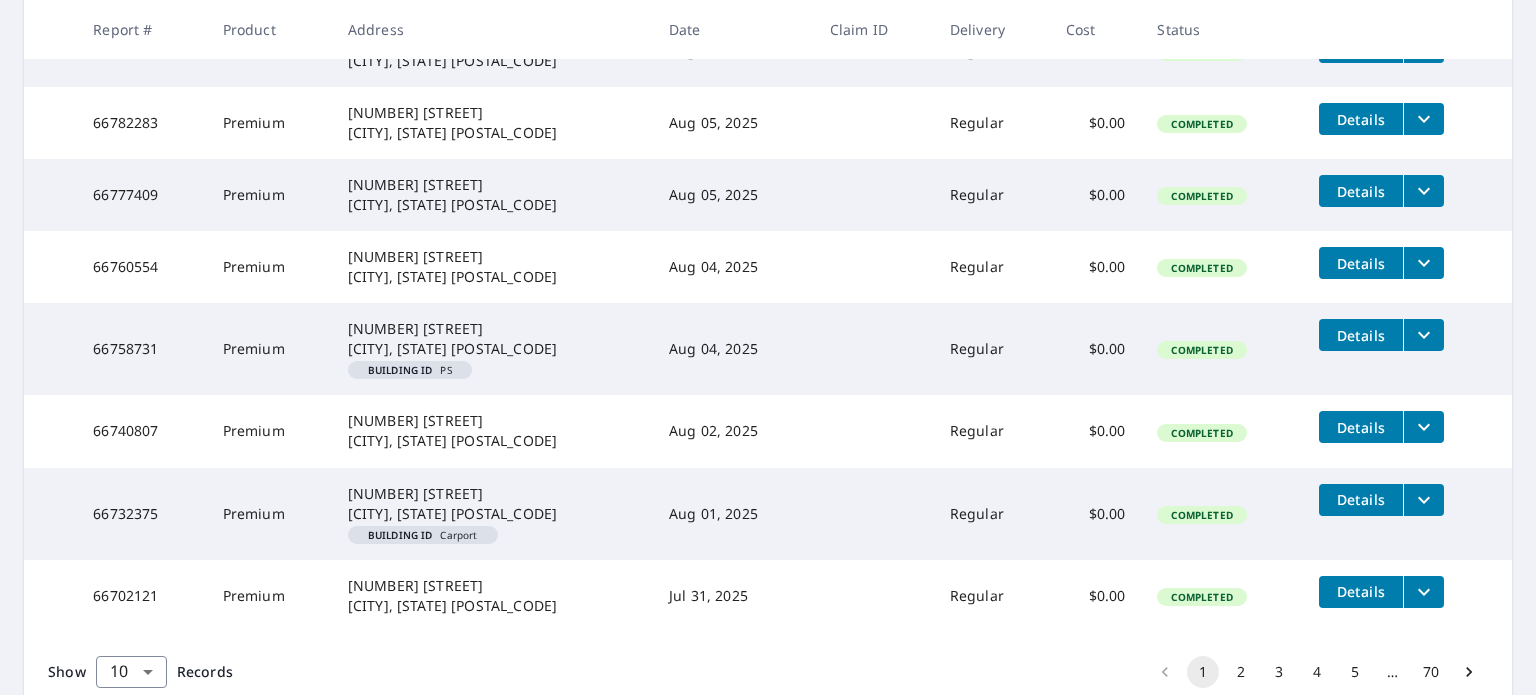 scroll, scrollTop: 655, scrollLeft: 0, axis: vertical 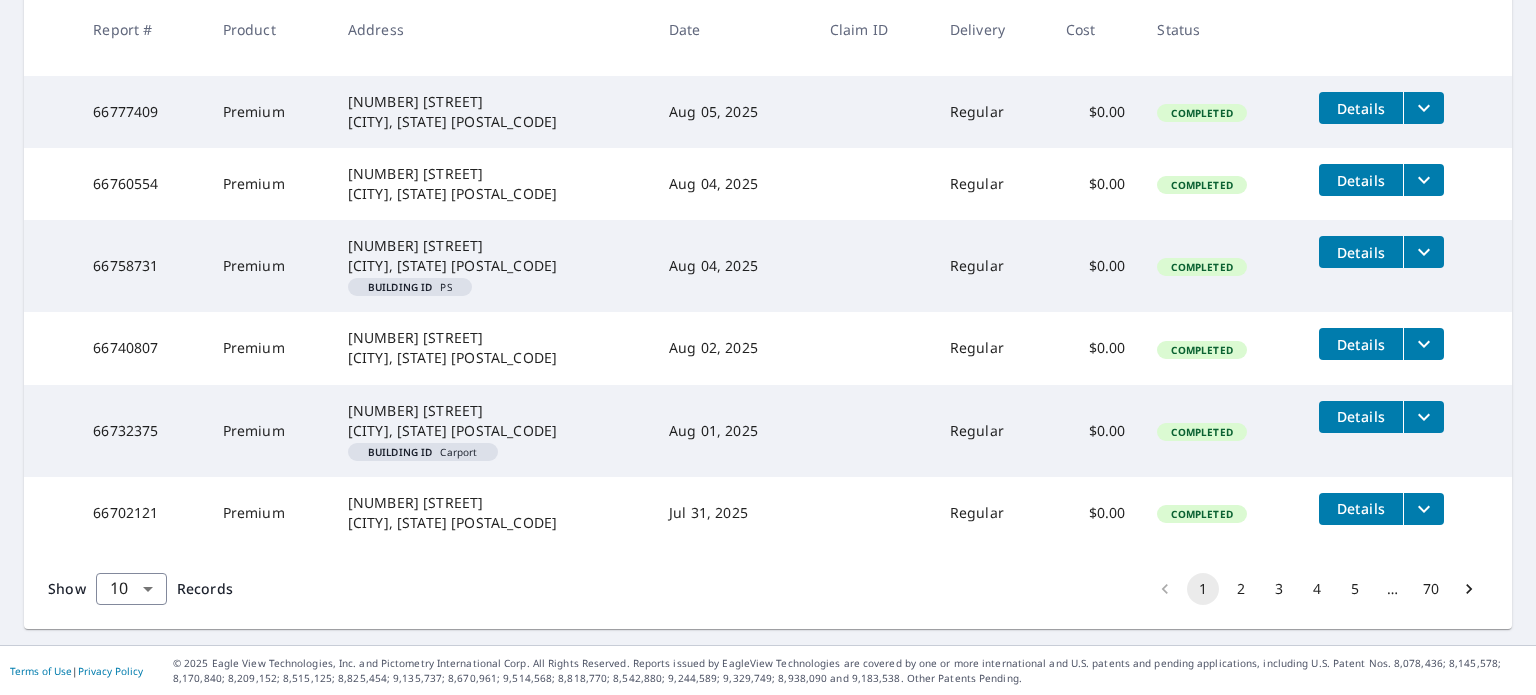 click on "2" at bounding box center [1241, 589] 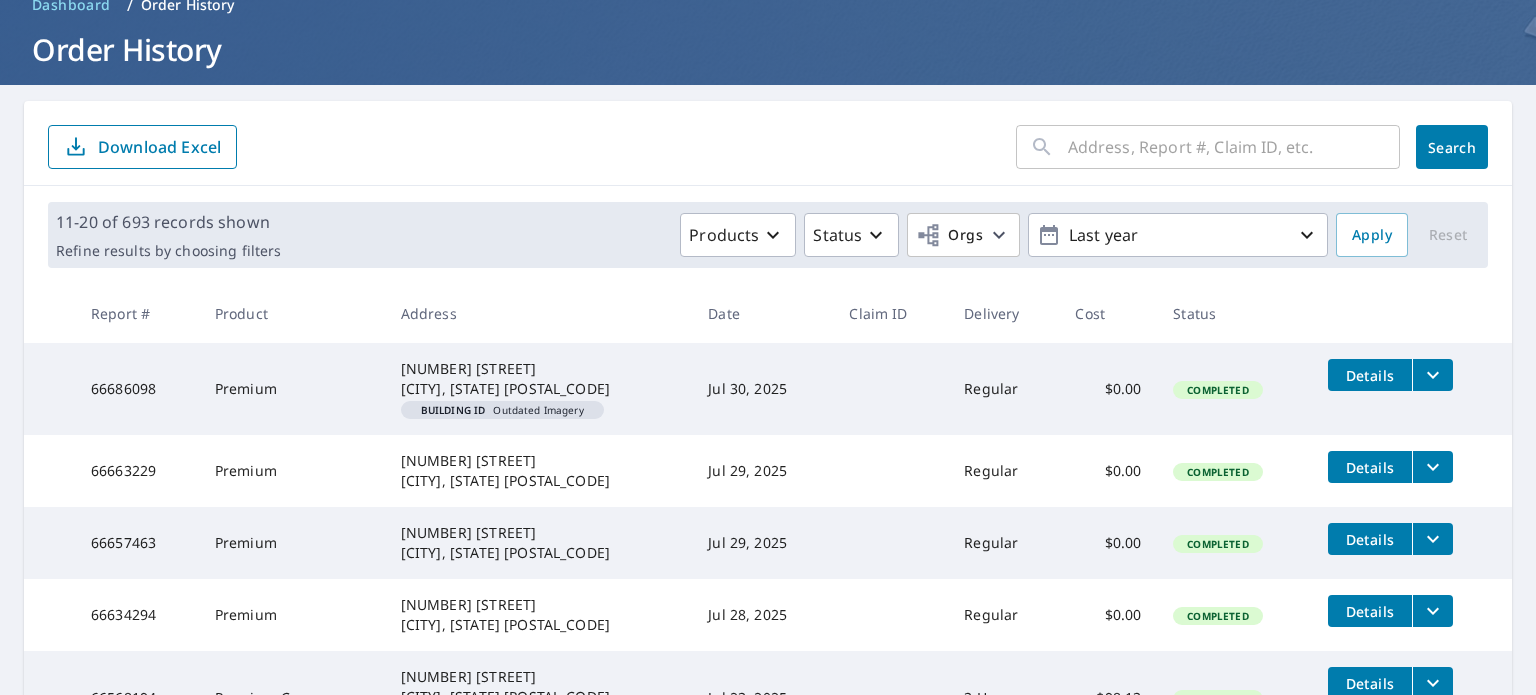 scroll, scrollTop: 0, scrollLeft: 0, axis: both 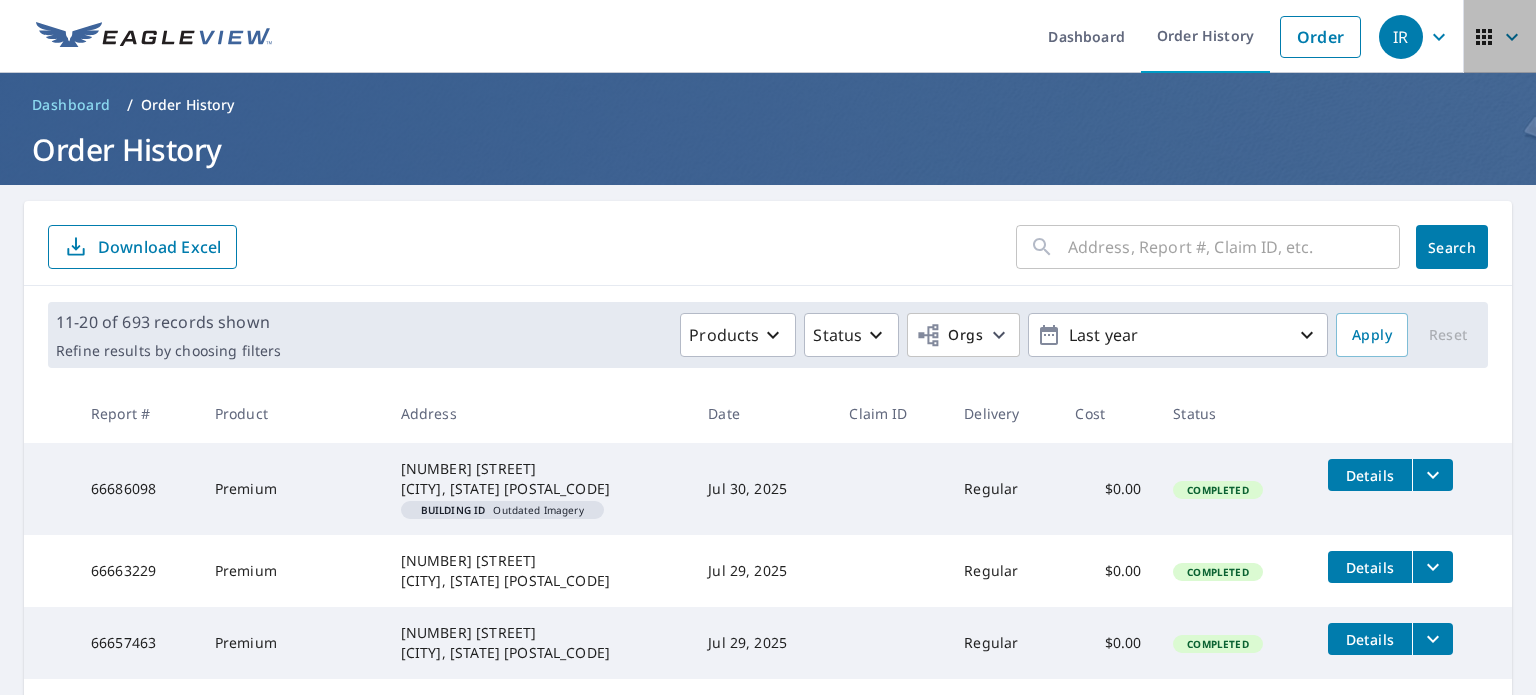 click 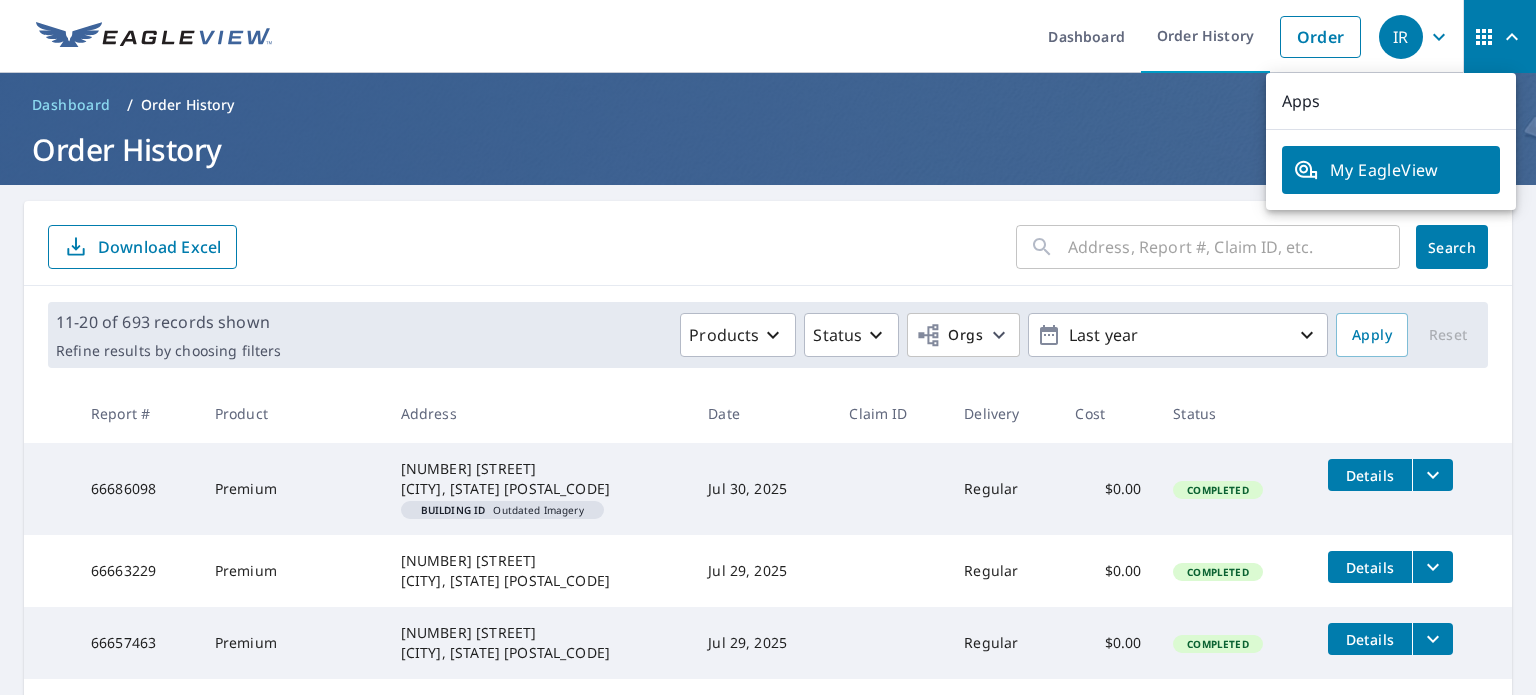 click on "​ Search Download Excel" at bounding box center [768, 243] 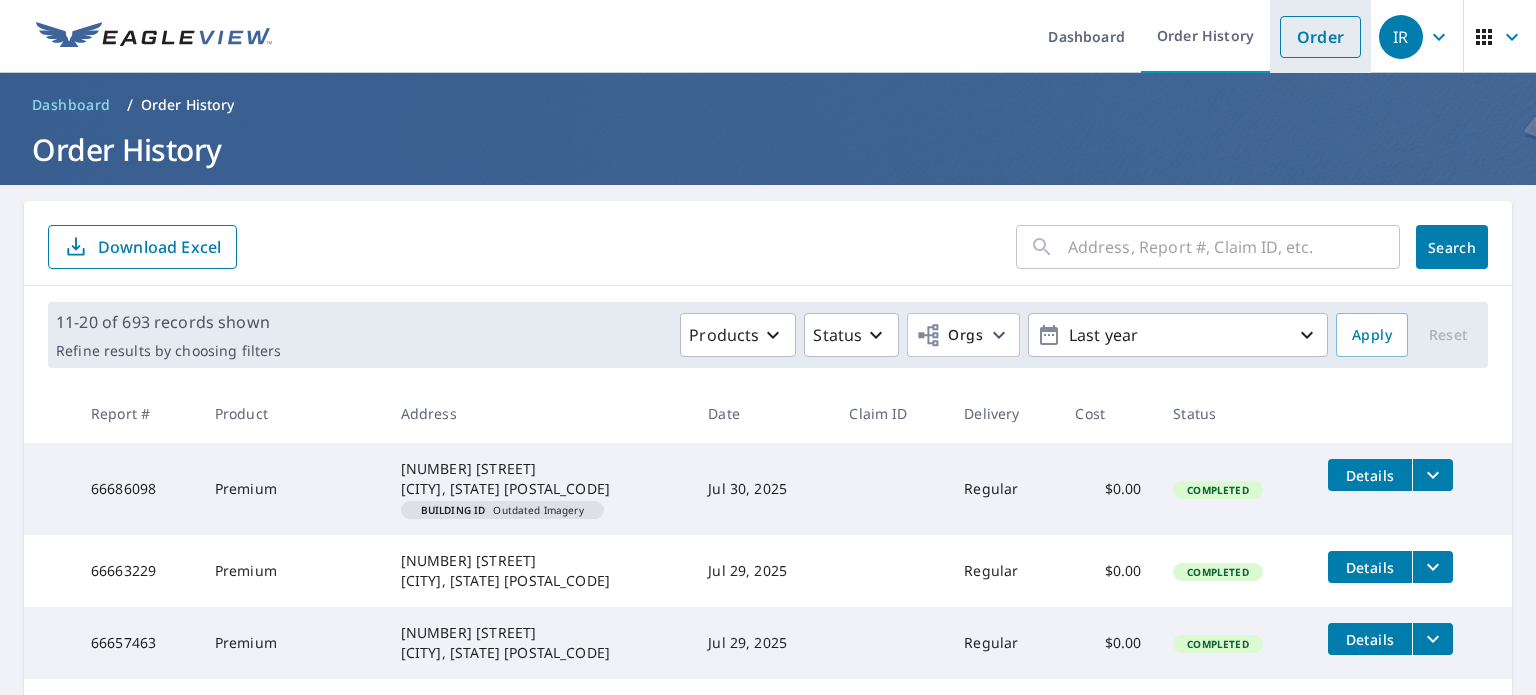 click on "Order" at bounding box center [1320, 37] 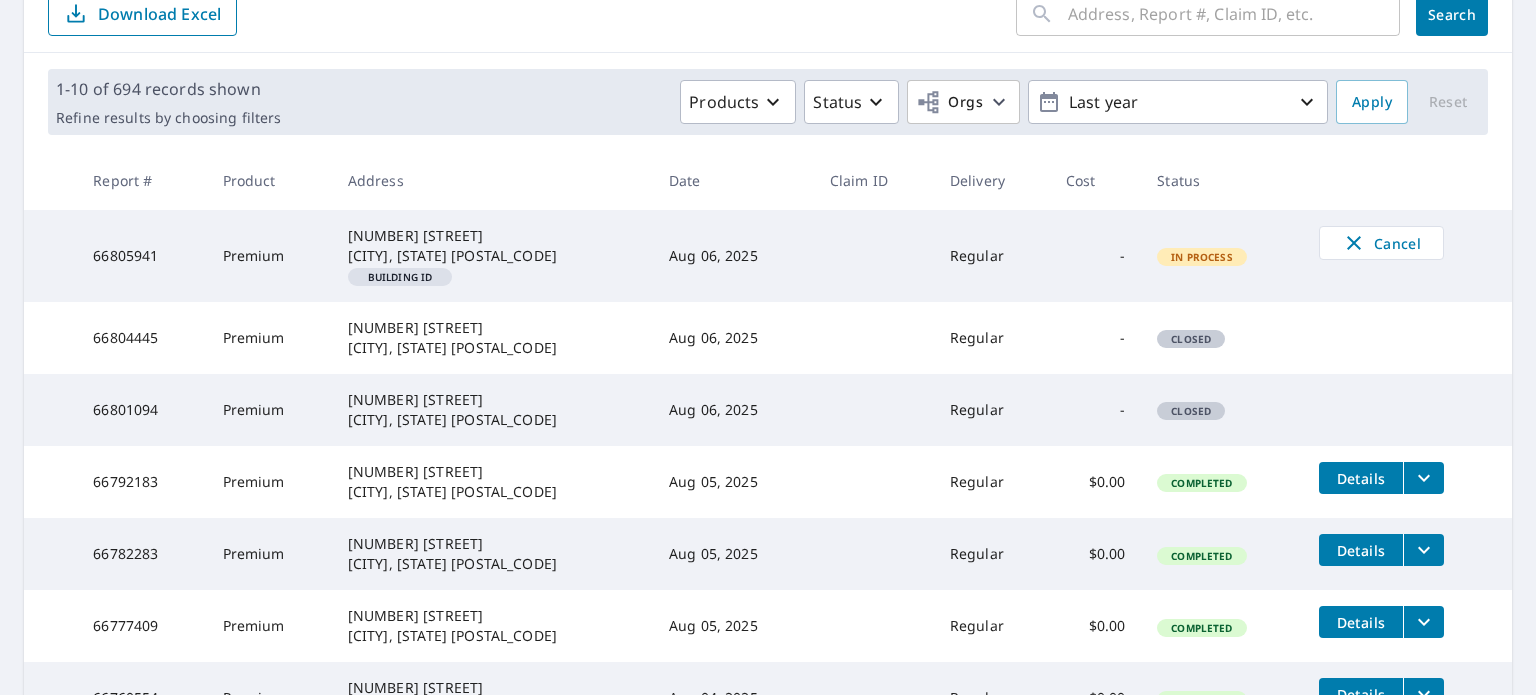 scroll, scrollTop: 0, scrollLeft: 0, axis: both 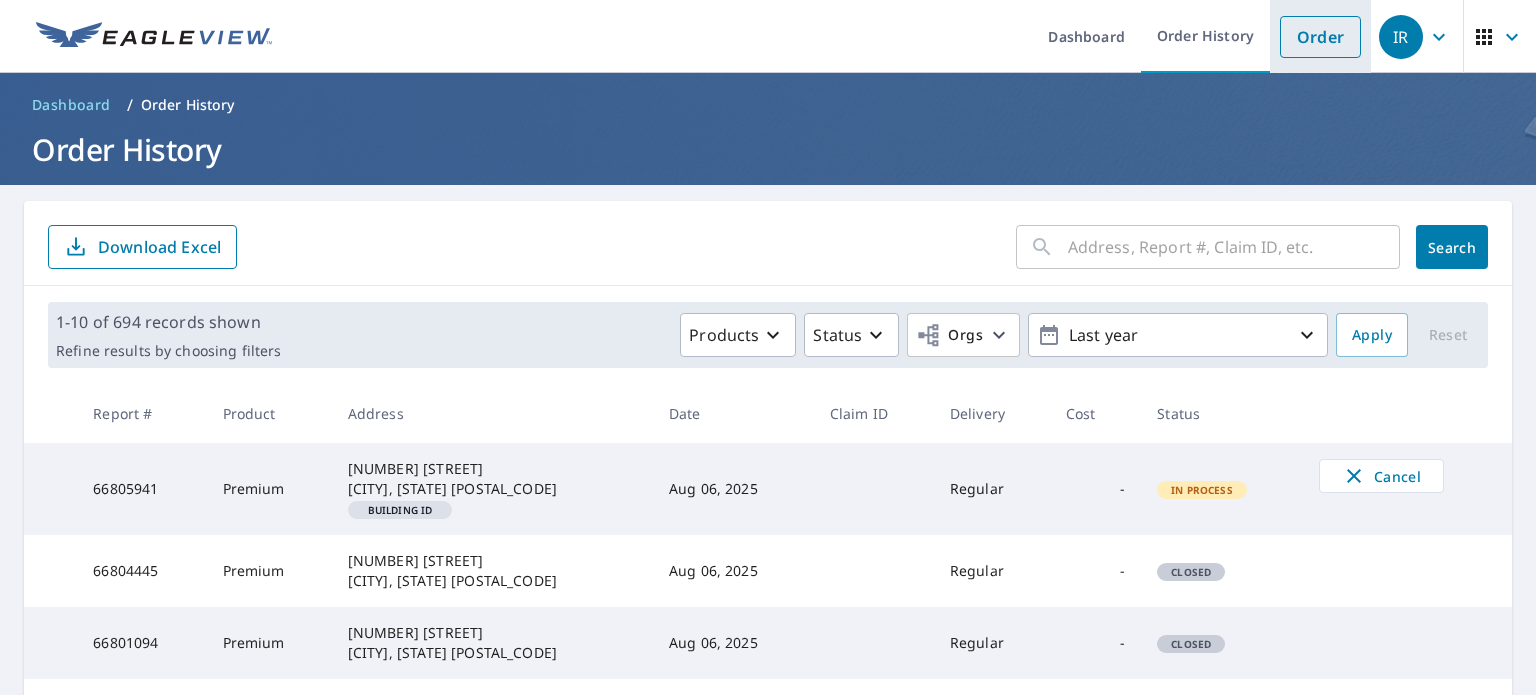 click on "Order" at bounding box center (1320, 37) 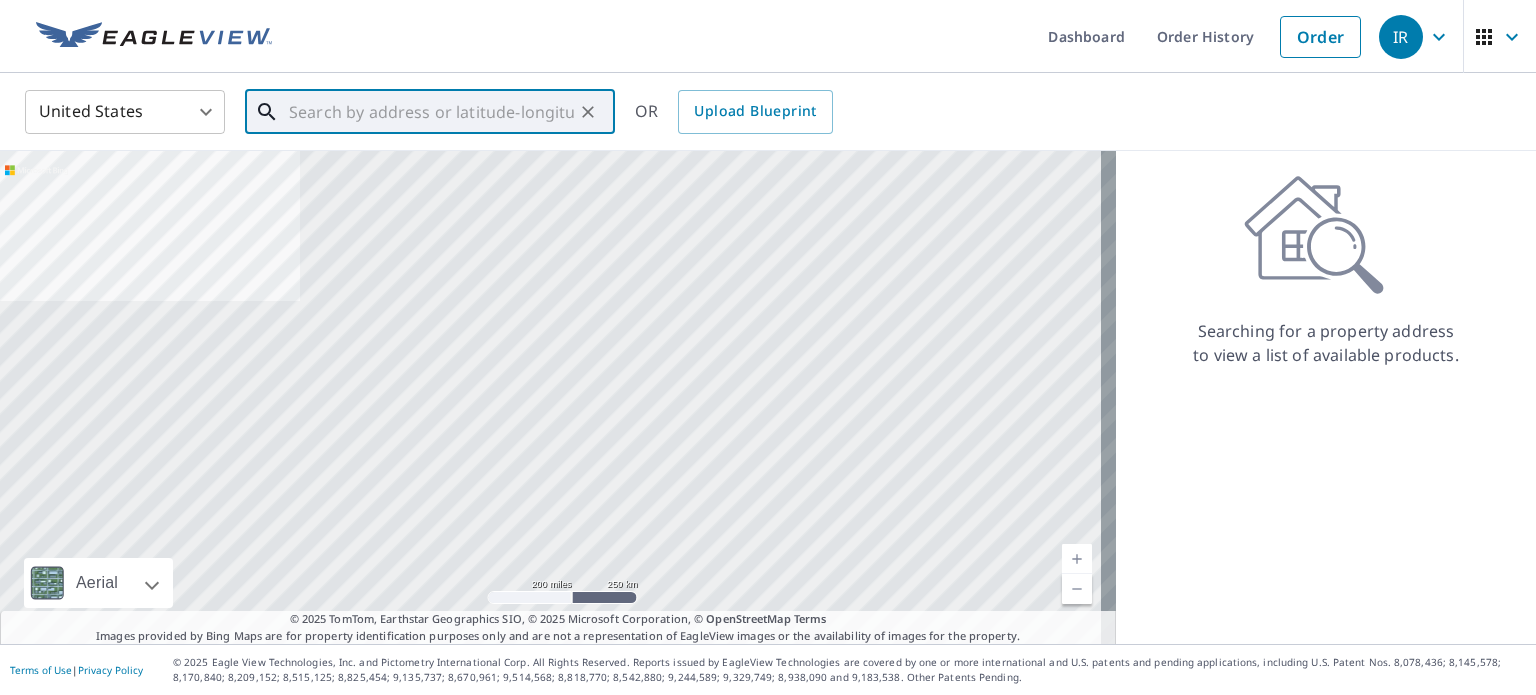 click at bounding box center (431, 112) 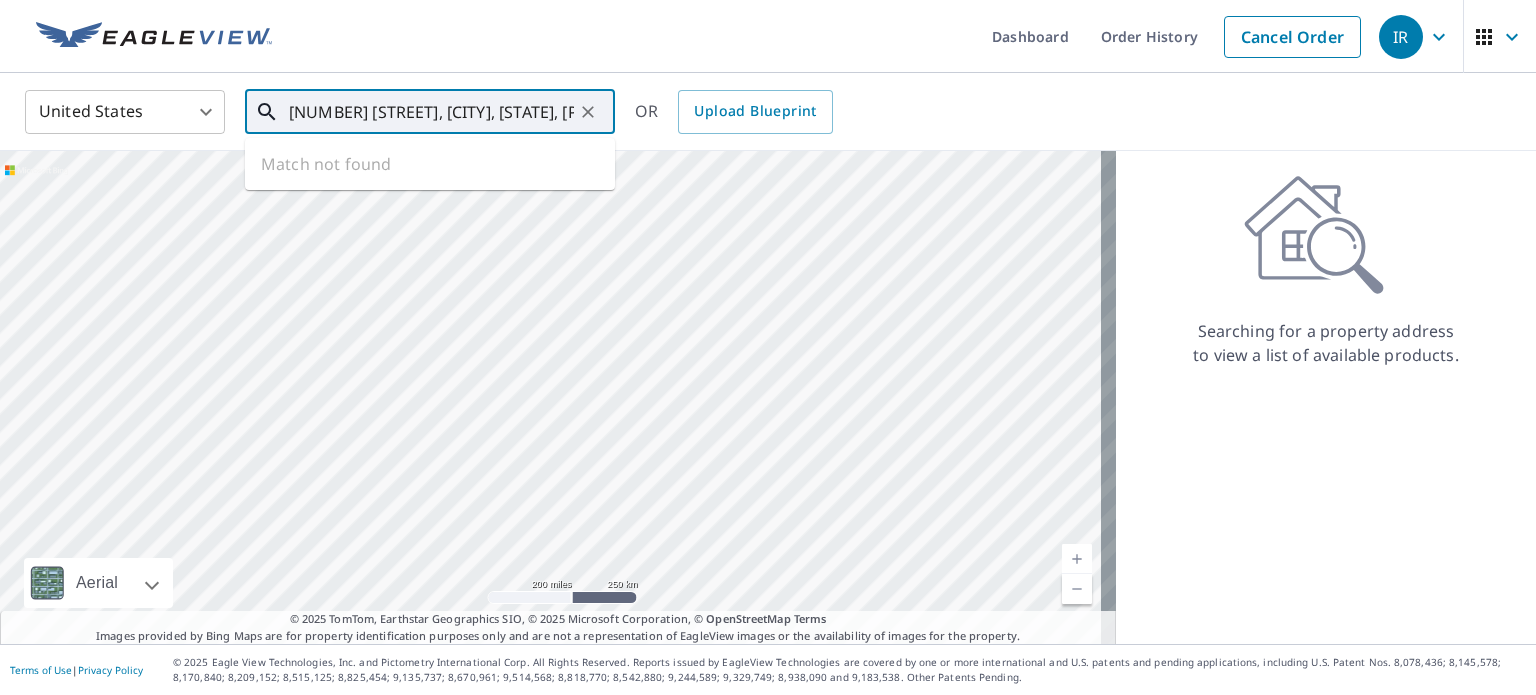 scroll, scrollTop: 0, scrollLeft: 56, axis: horizontal 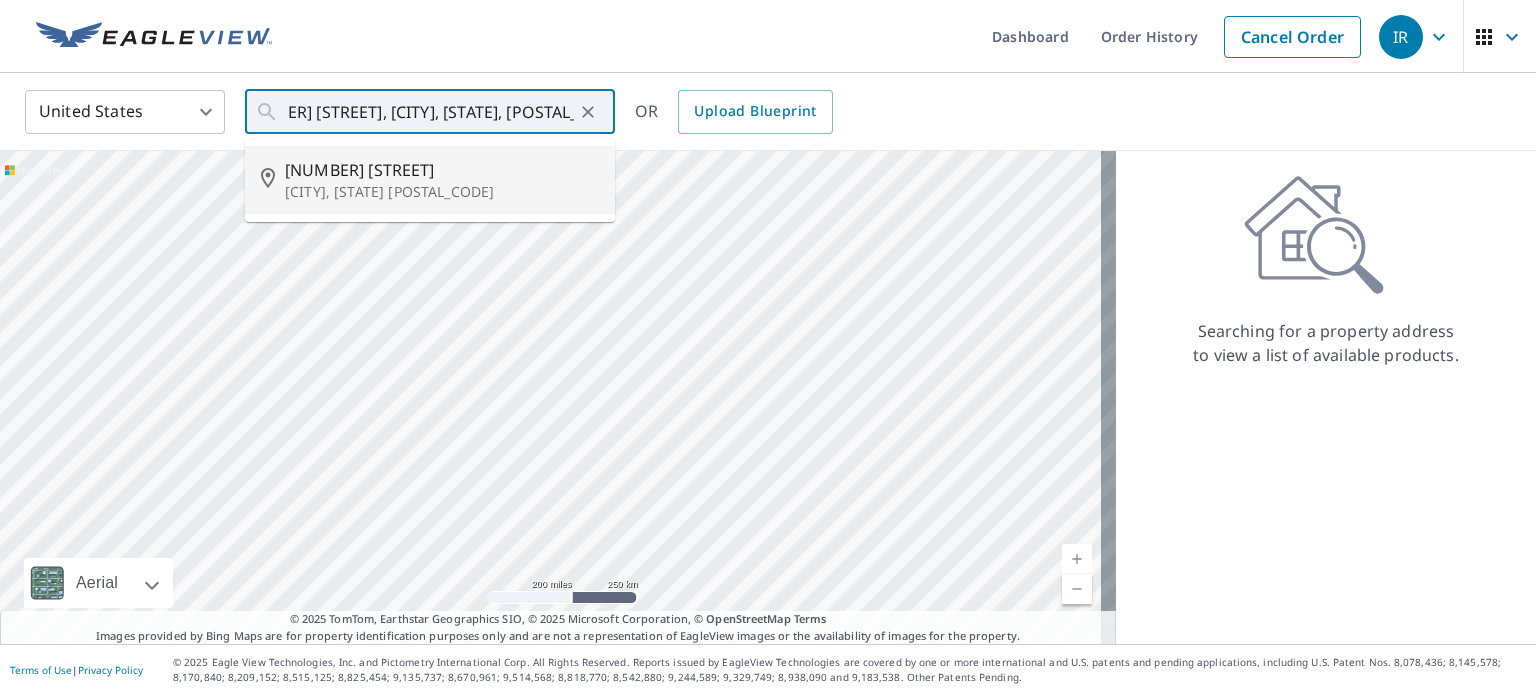type on "2817 Kingsbury Ave Richland Hills, TX 76118" 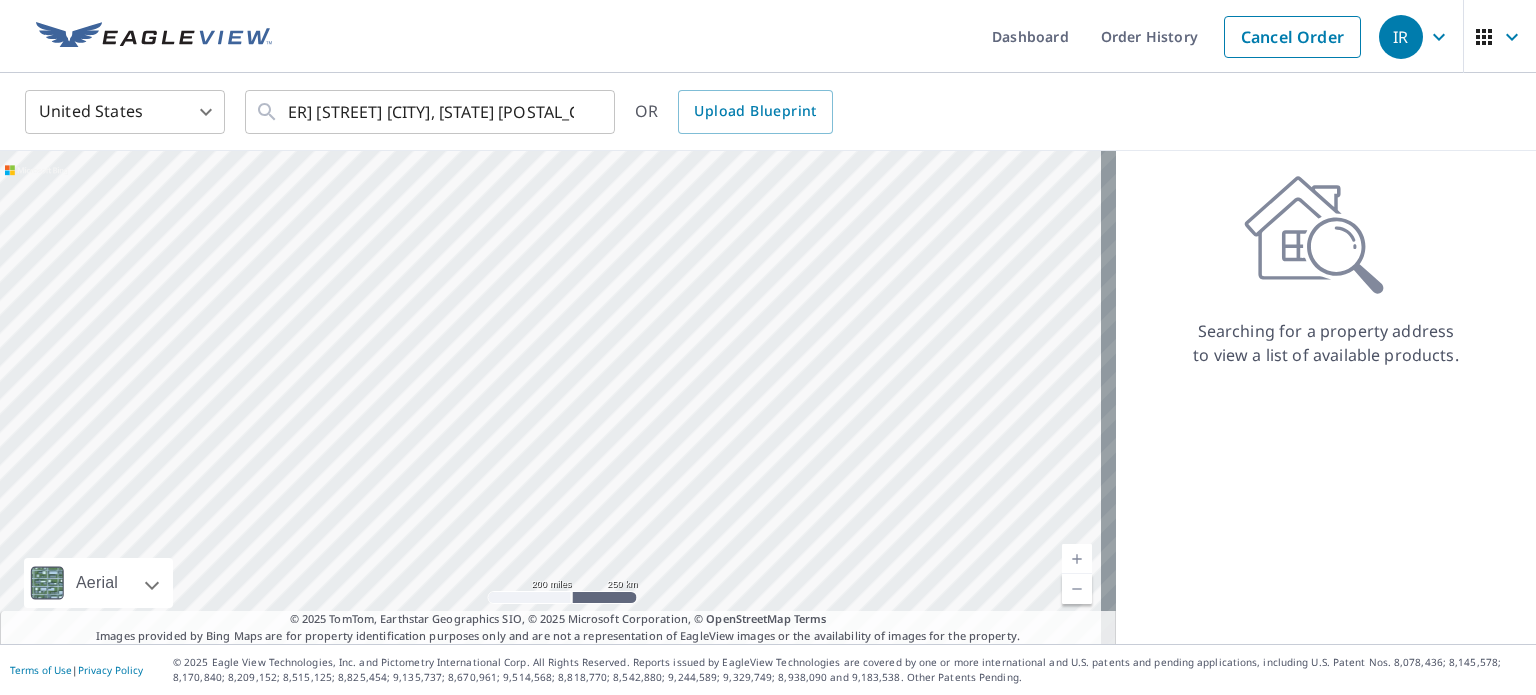 scroll, scrollTop: 0, scrollLeft: 0, axis: both 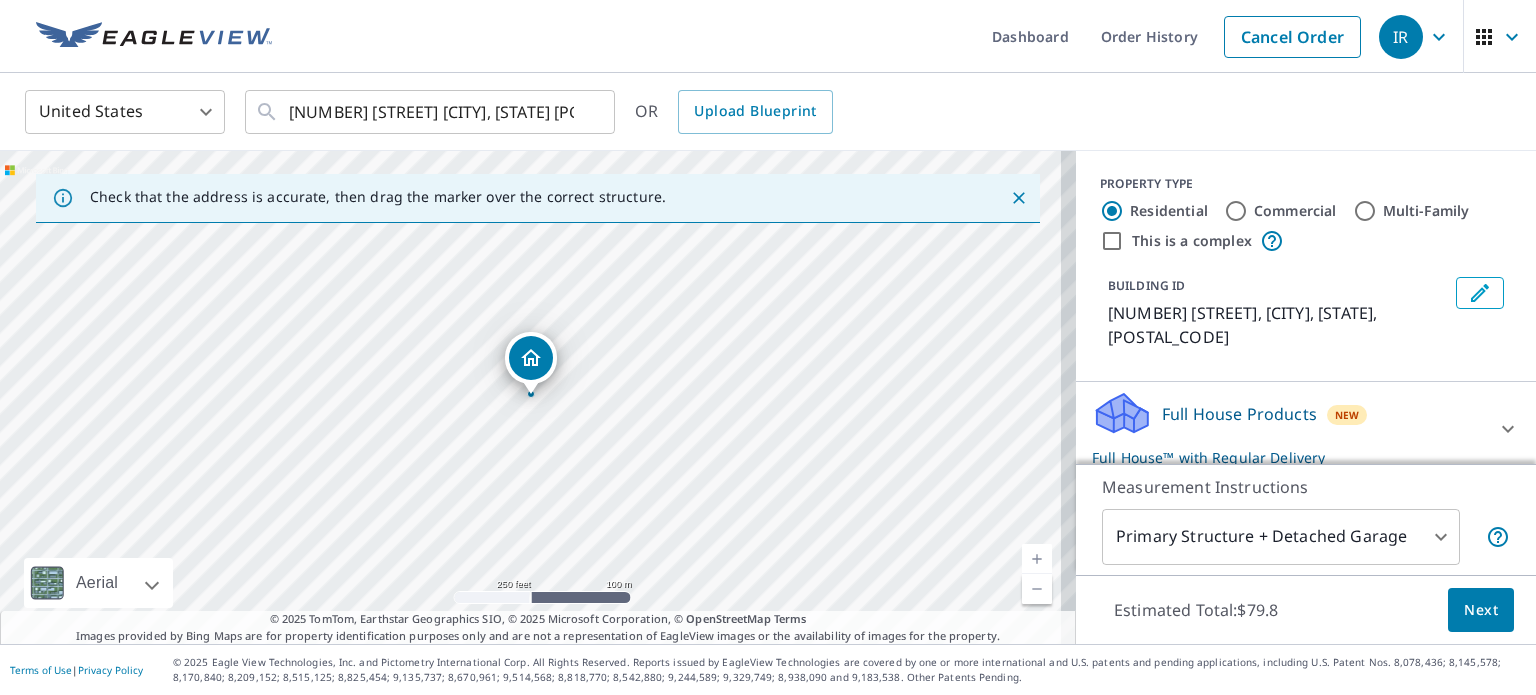 click 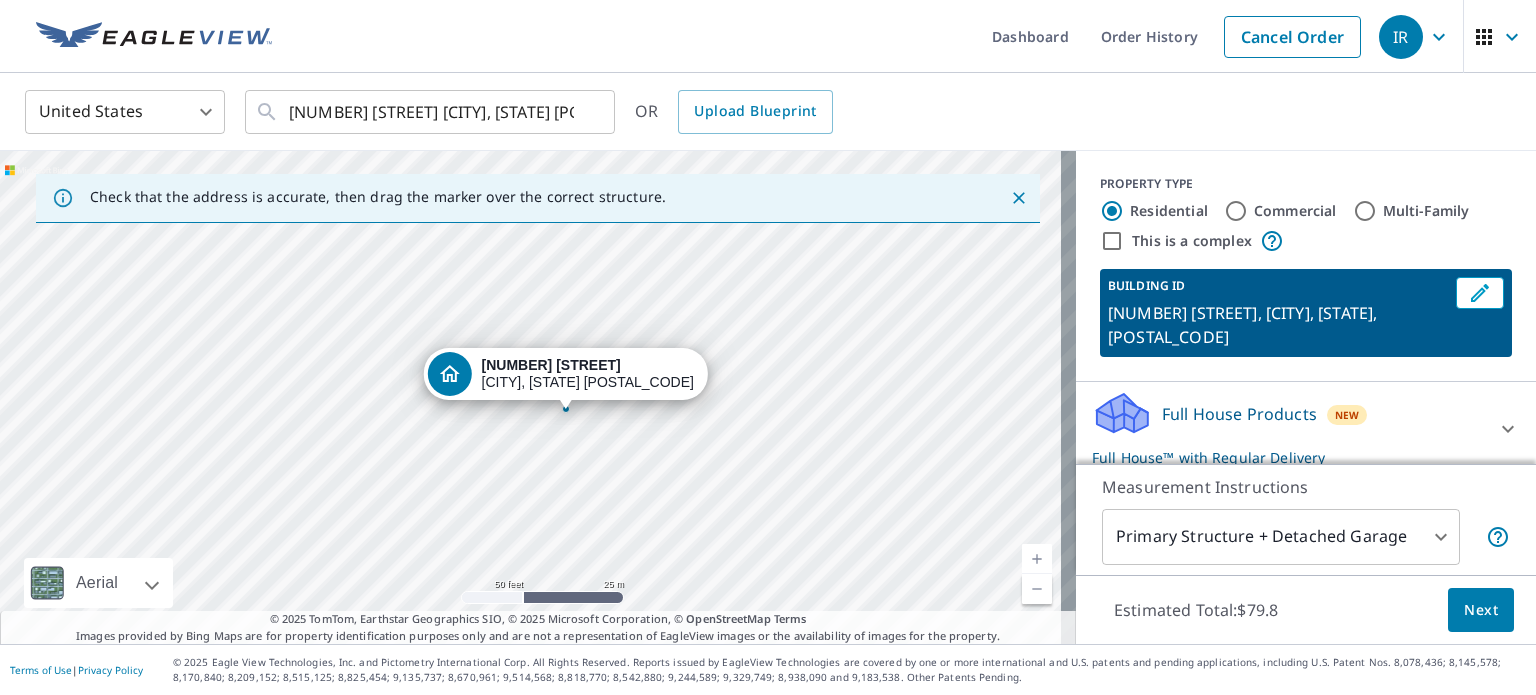 drag, startPoint x: 618, startPoint y: 410, endPoint x: 625, endPoint y: 287, distance: 123.19903 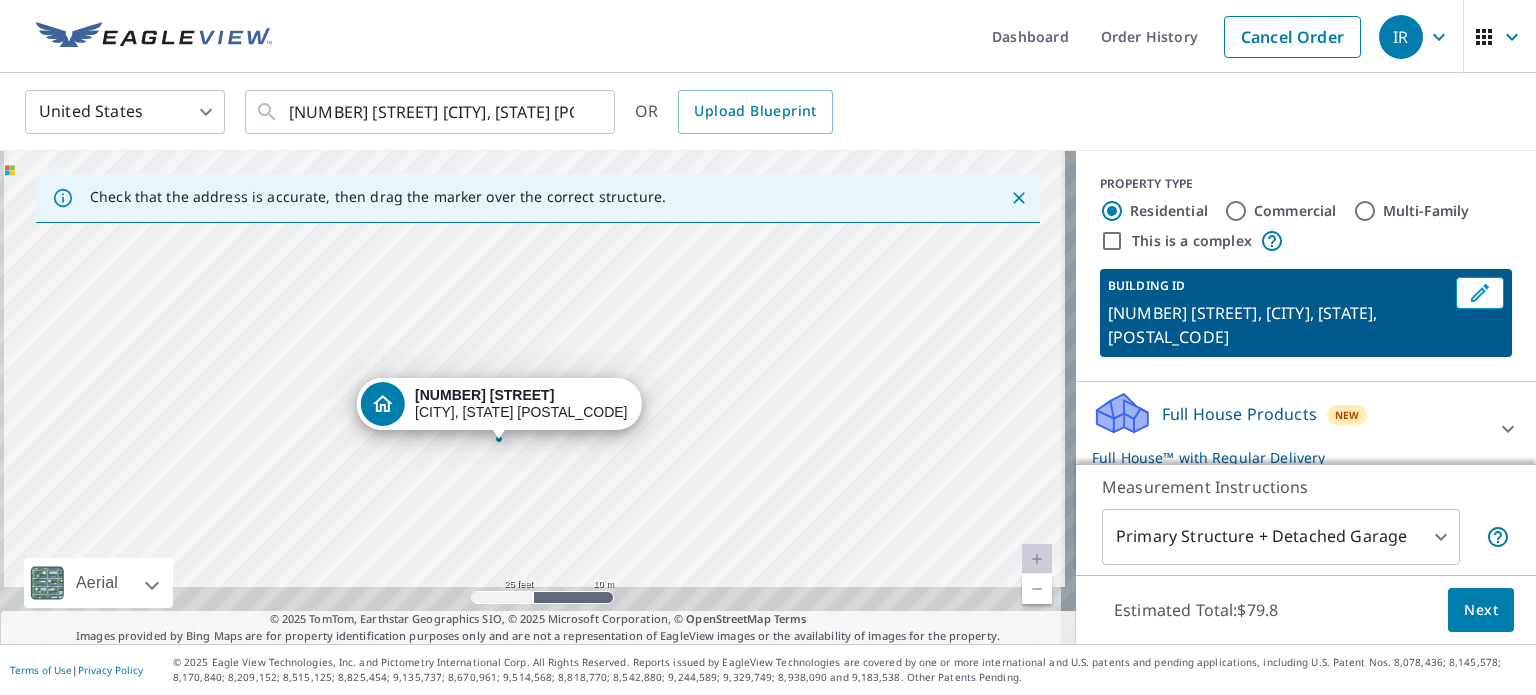 drag, startPoint x: 598, startPoint y: 398, endPoint x: 614, endPoint y: 271, distance: 128.0039 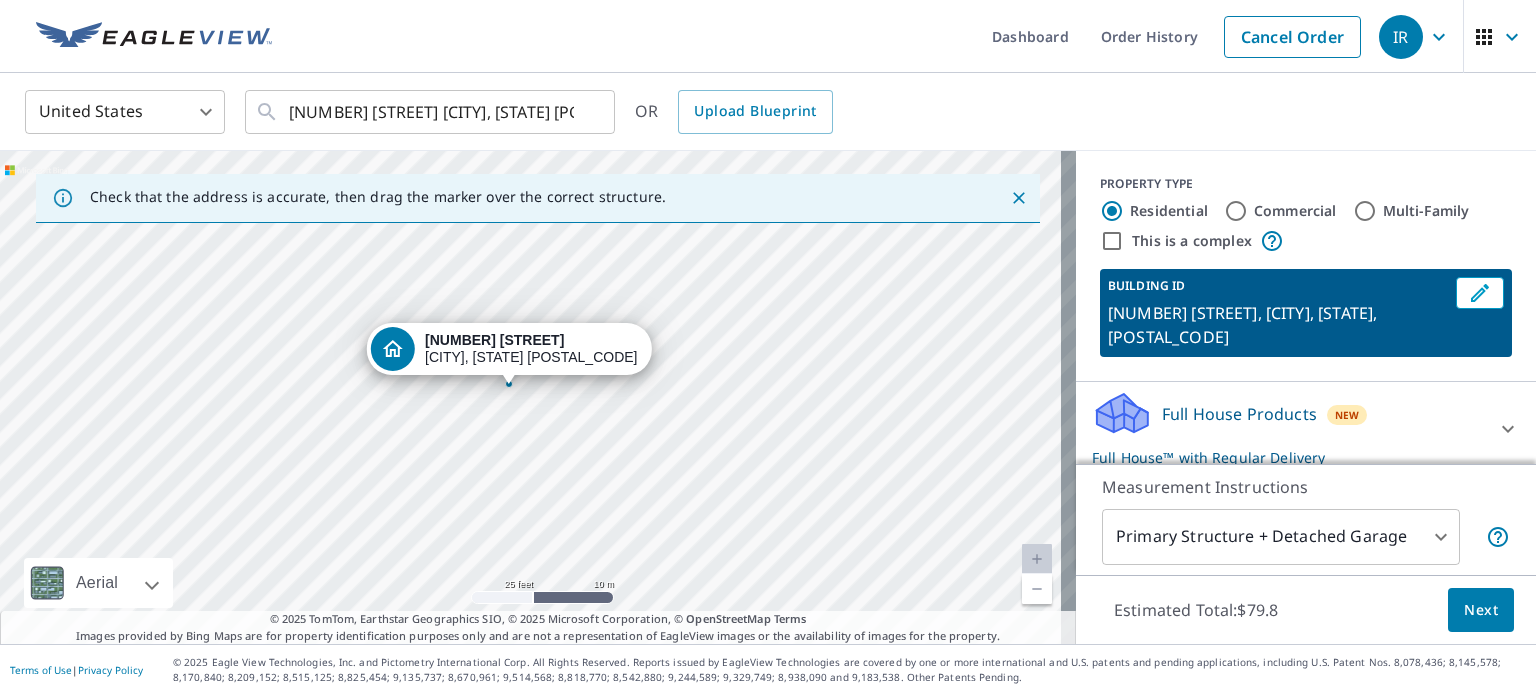 scroll, scrollTop: 233, scrollLeft: 0, axis: vertical 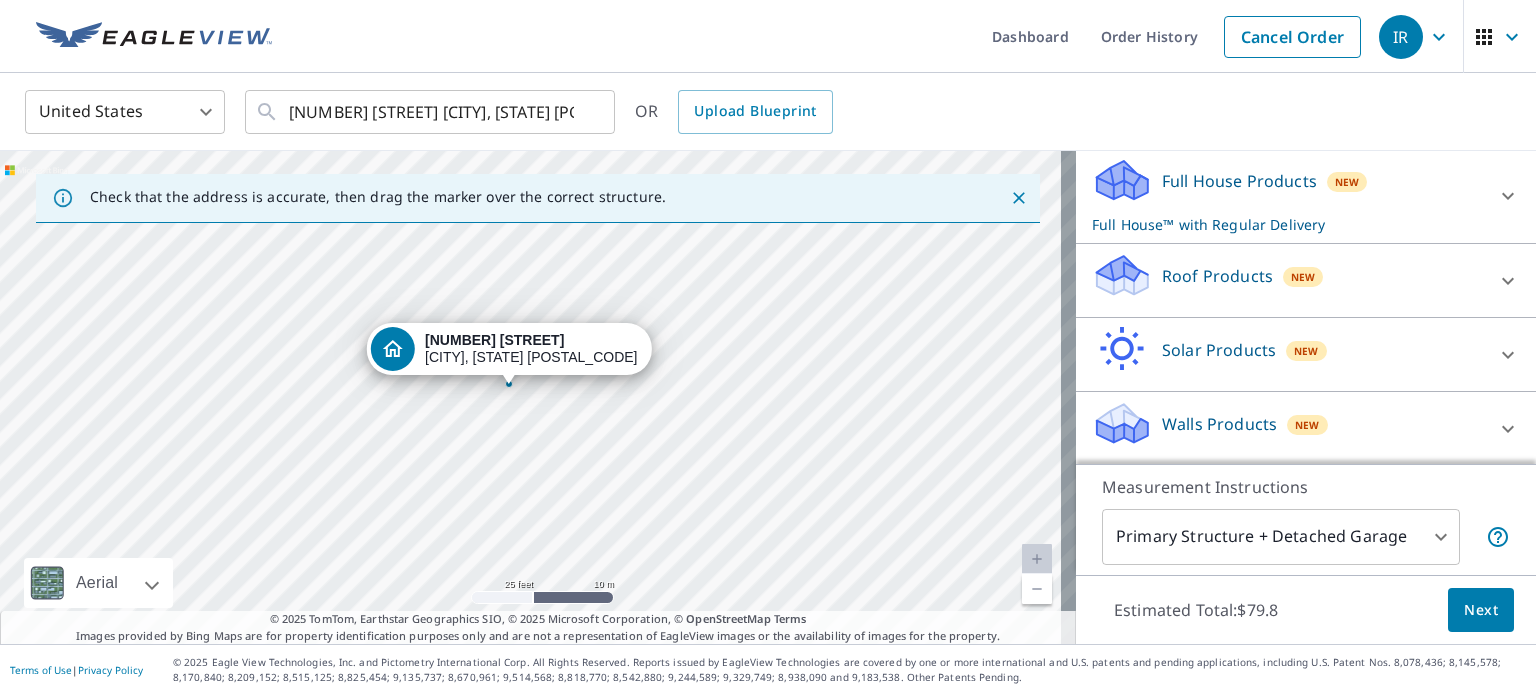 click on "Roof Products" at bounding box center [1217, 276] 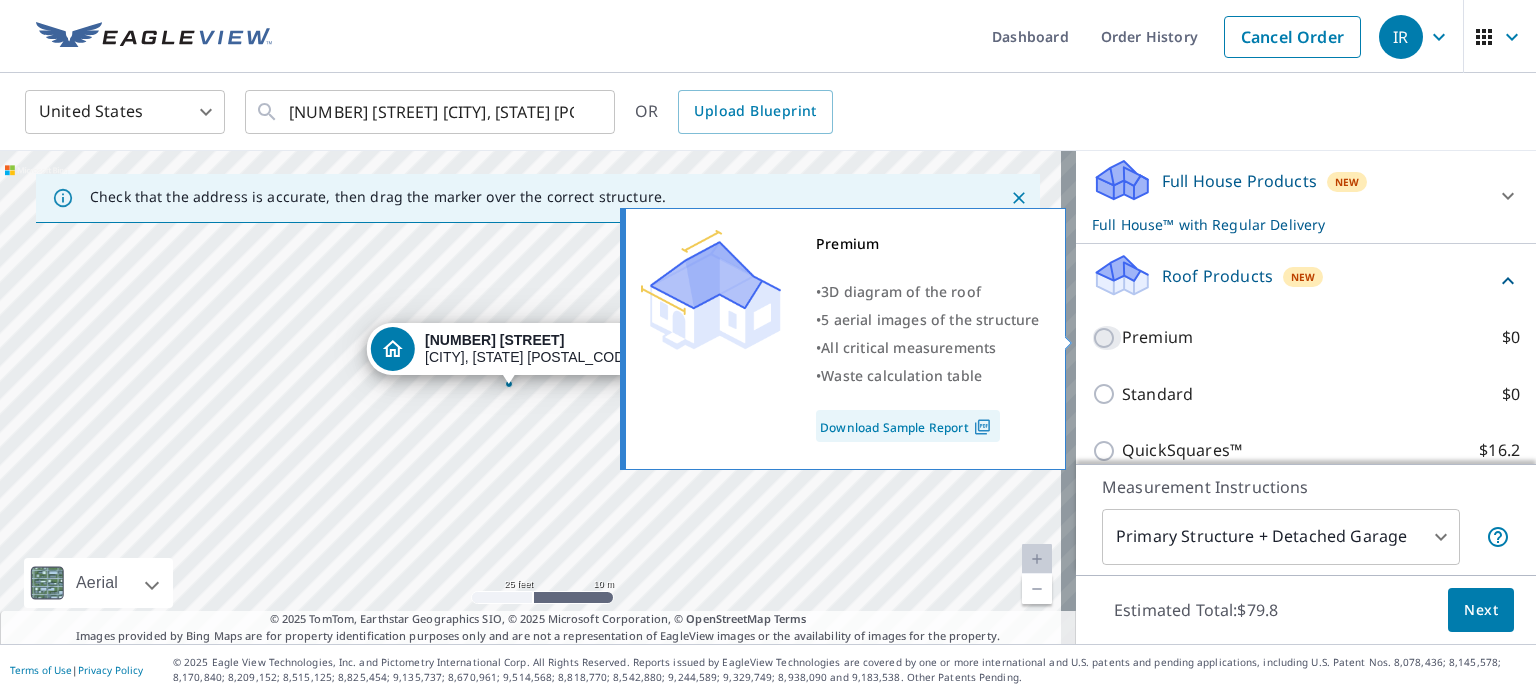 click on "Premium $0" at bounding box center (1107, 338) 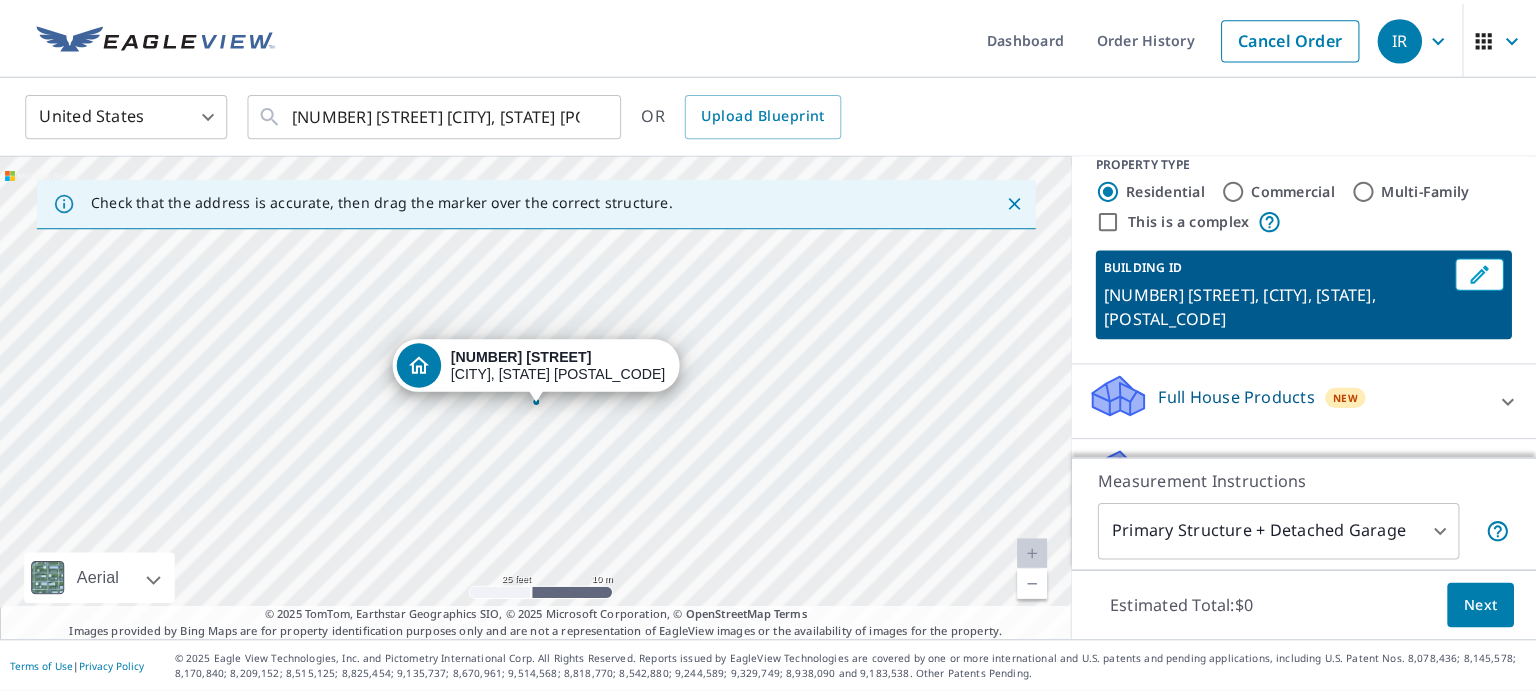 scroll, scrollTop: 0, scrollLeft: 0, axis: both 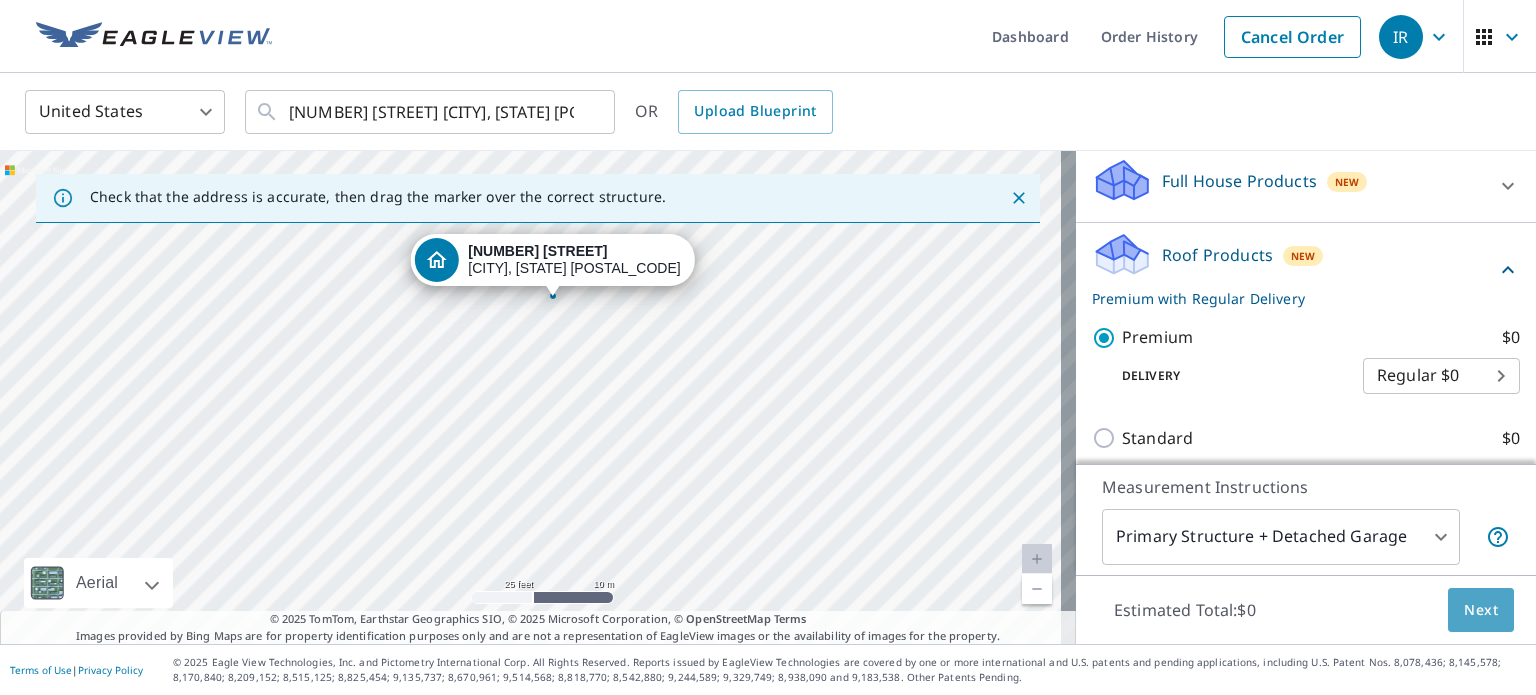 click on "Next" at bounding box center [1481, 610] 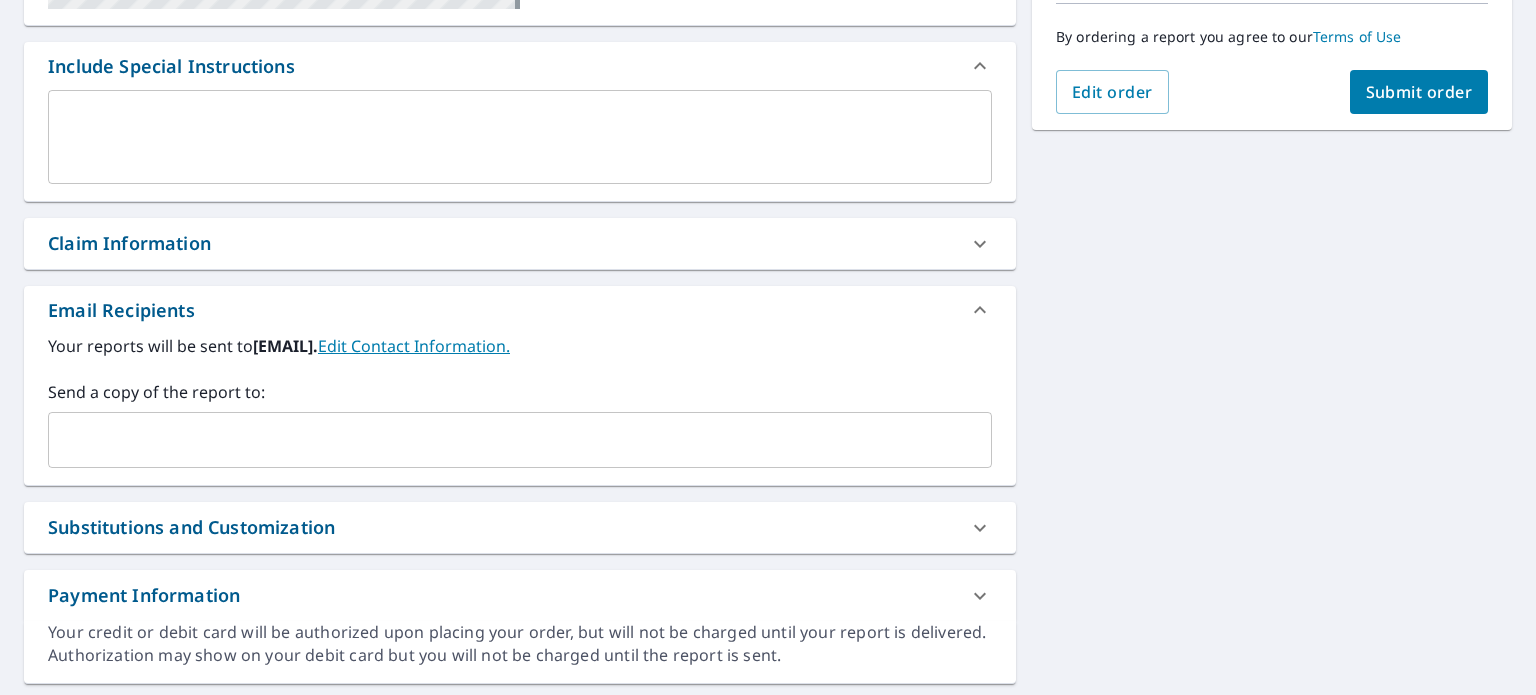 scroll, scrollTop: 562, scrollLeft: 0, axis: vertical 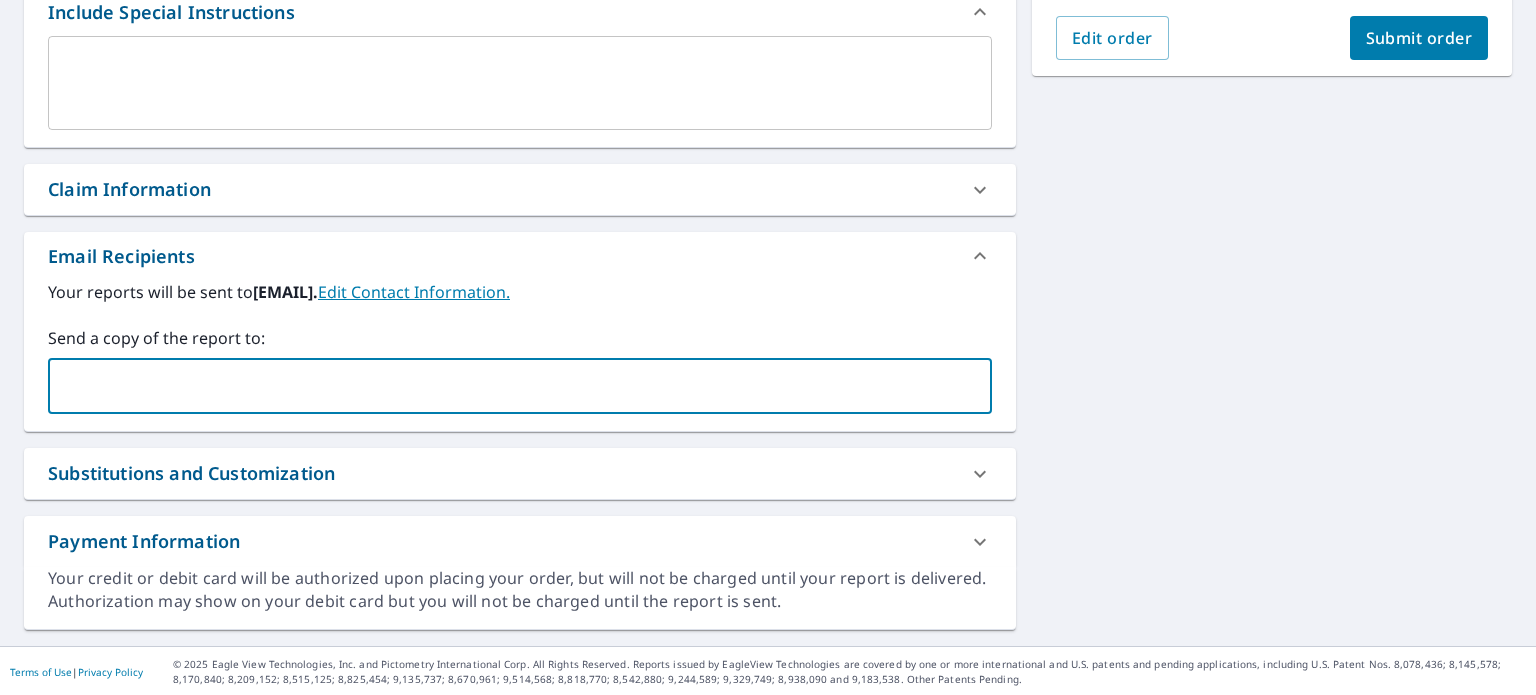 click at bounding box center [505, 386] 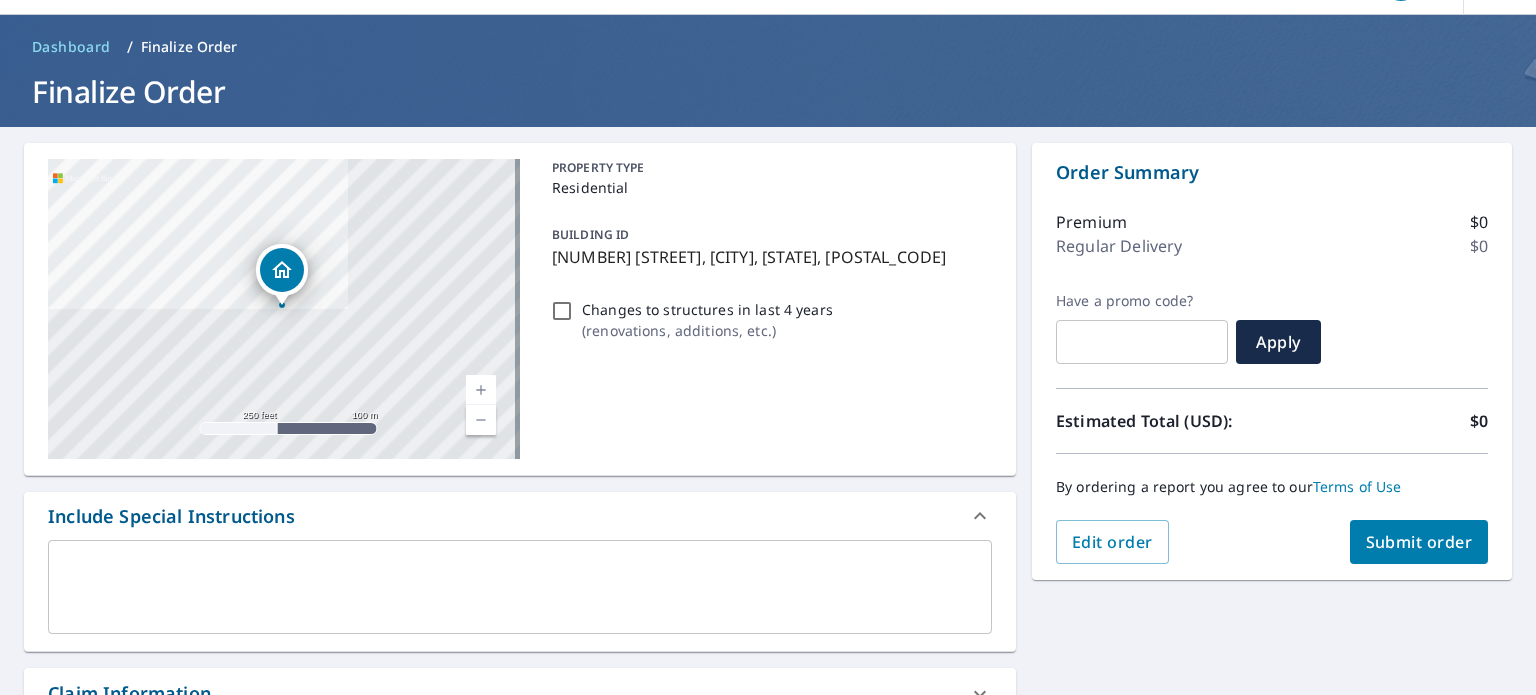 scroll, scrollTop: 0, scrollLeft: 0, axis: both 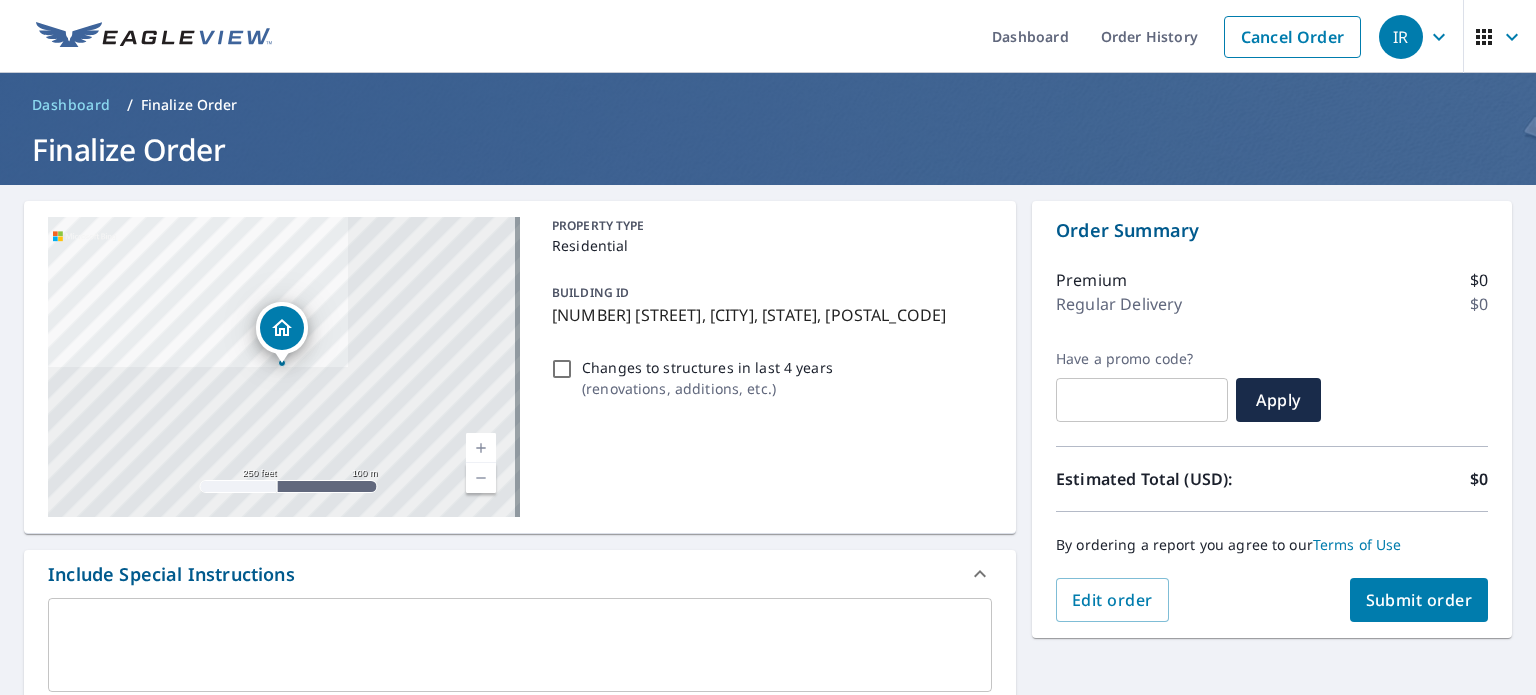 type on "airah@ifcroofing.com" 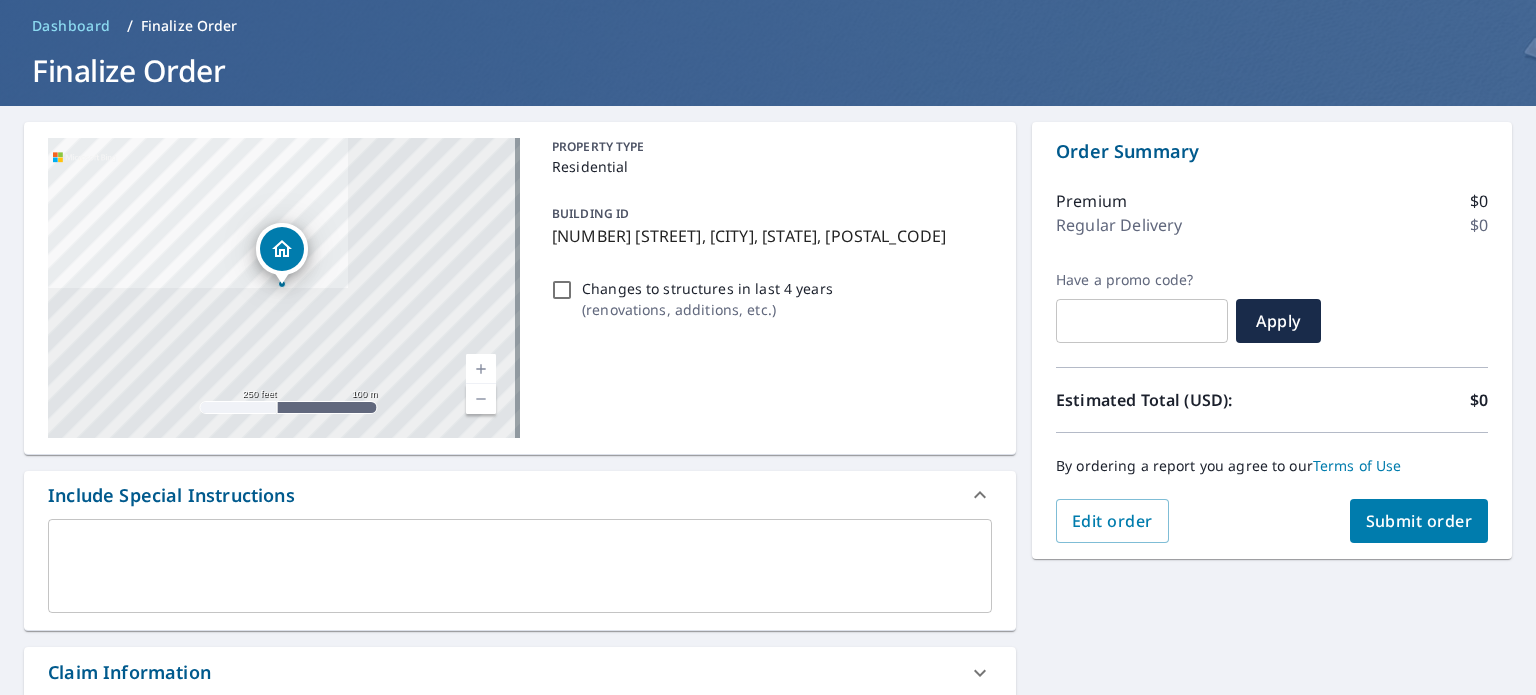 scroll, scrollTop: 0, scrollLeft: 0, axis: both 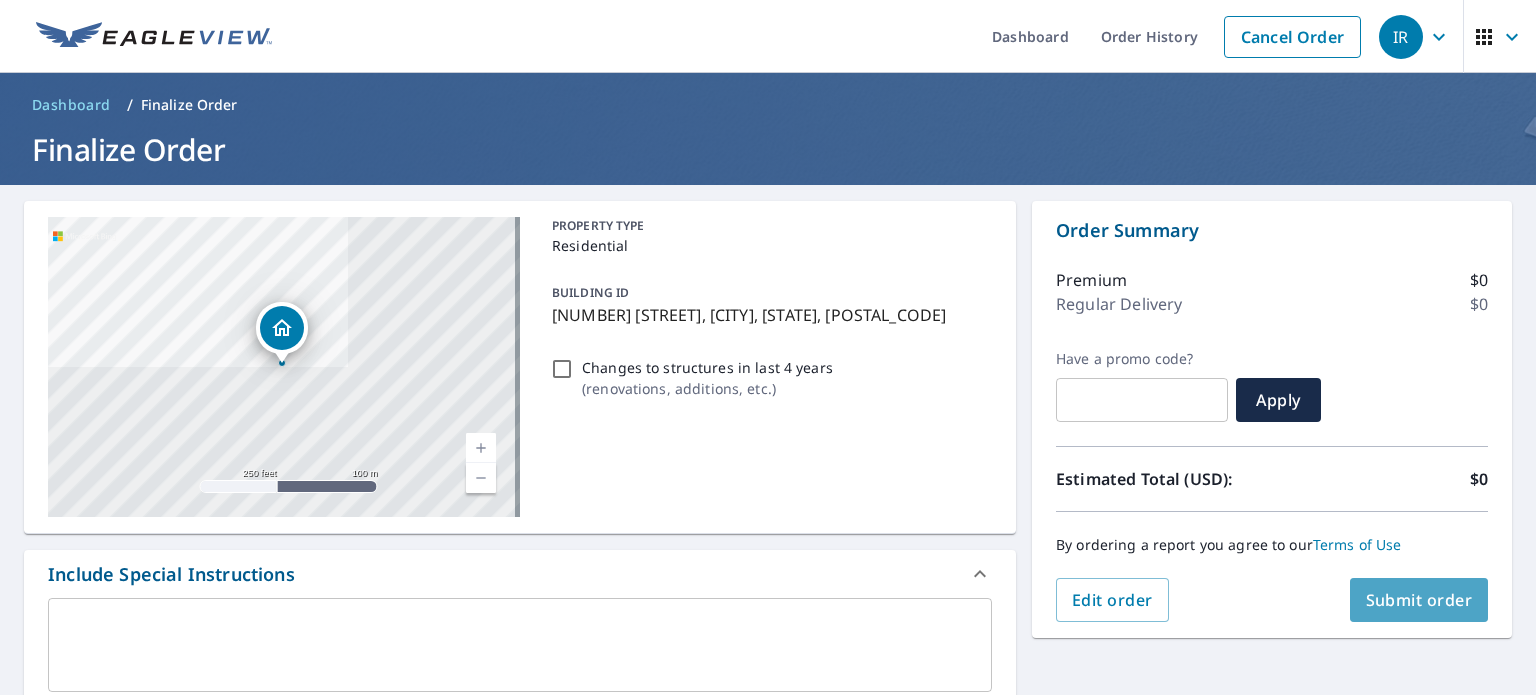 click on "Submit order" at bounding box center (1419, 600) 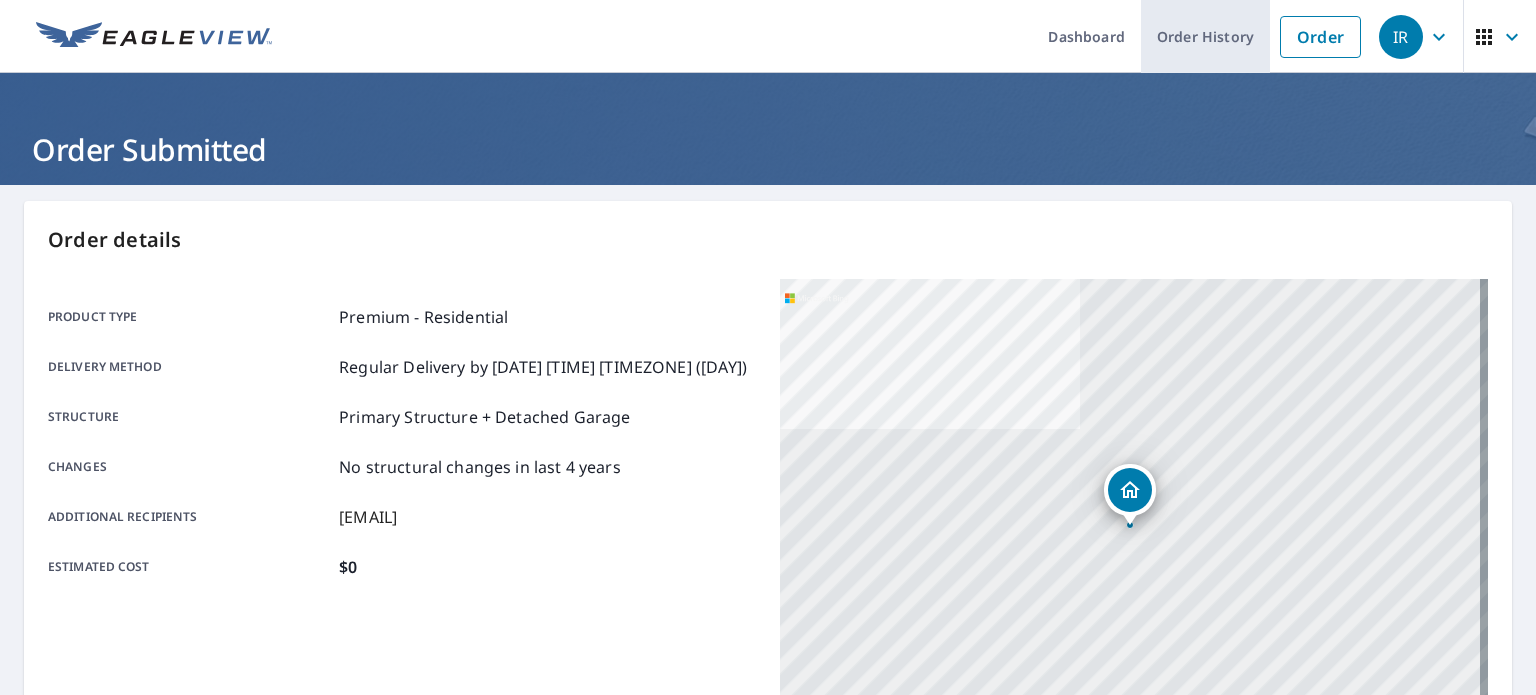 click on "Order History" at bounding box center (1205, 36) 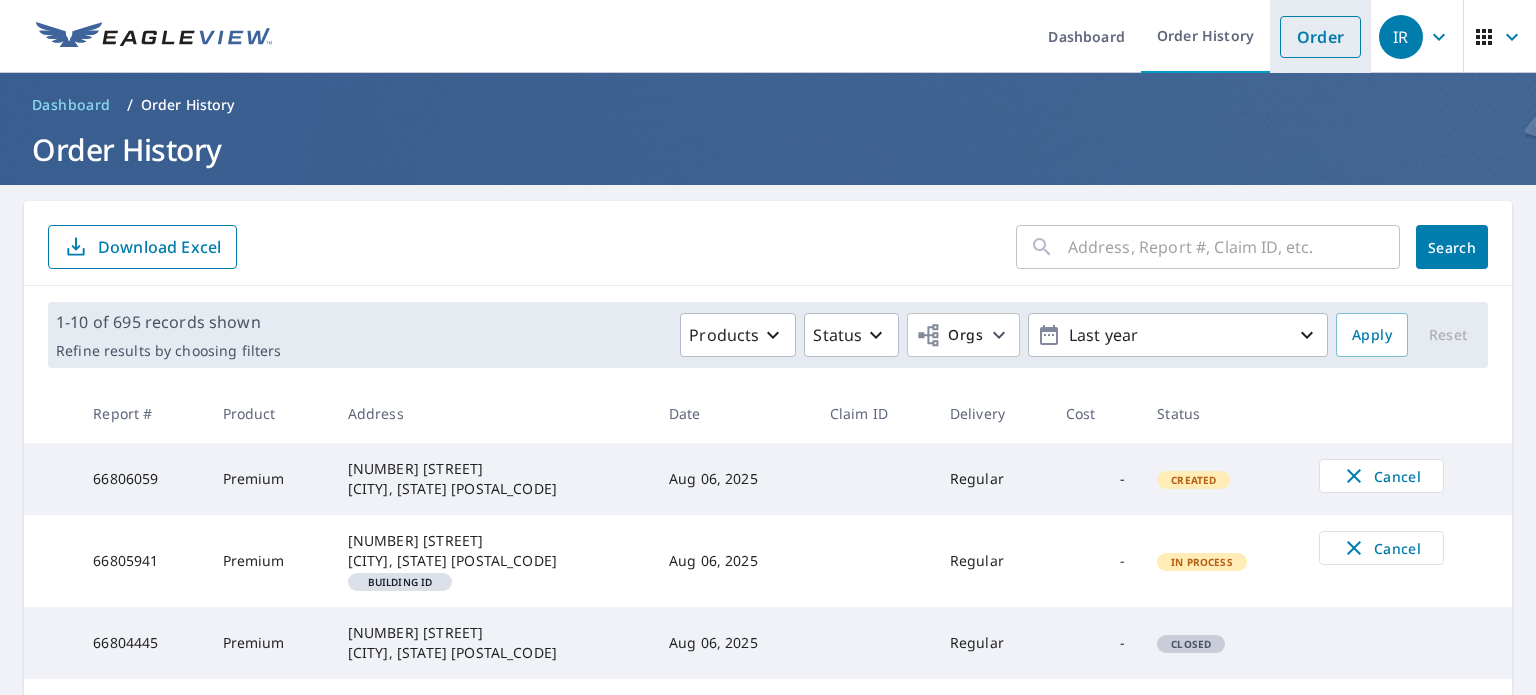 click on "Order" at bounding box center (1320, 37) 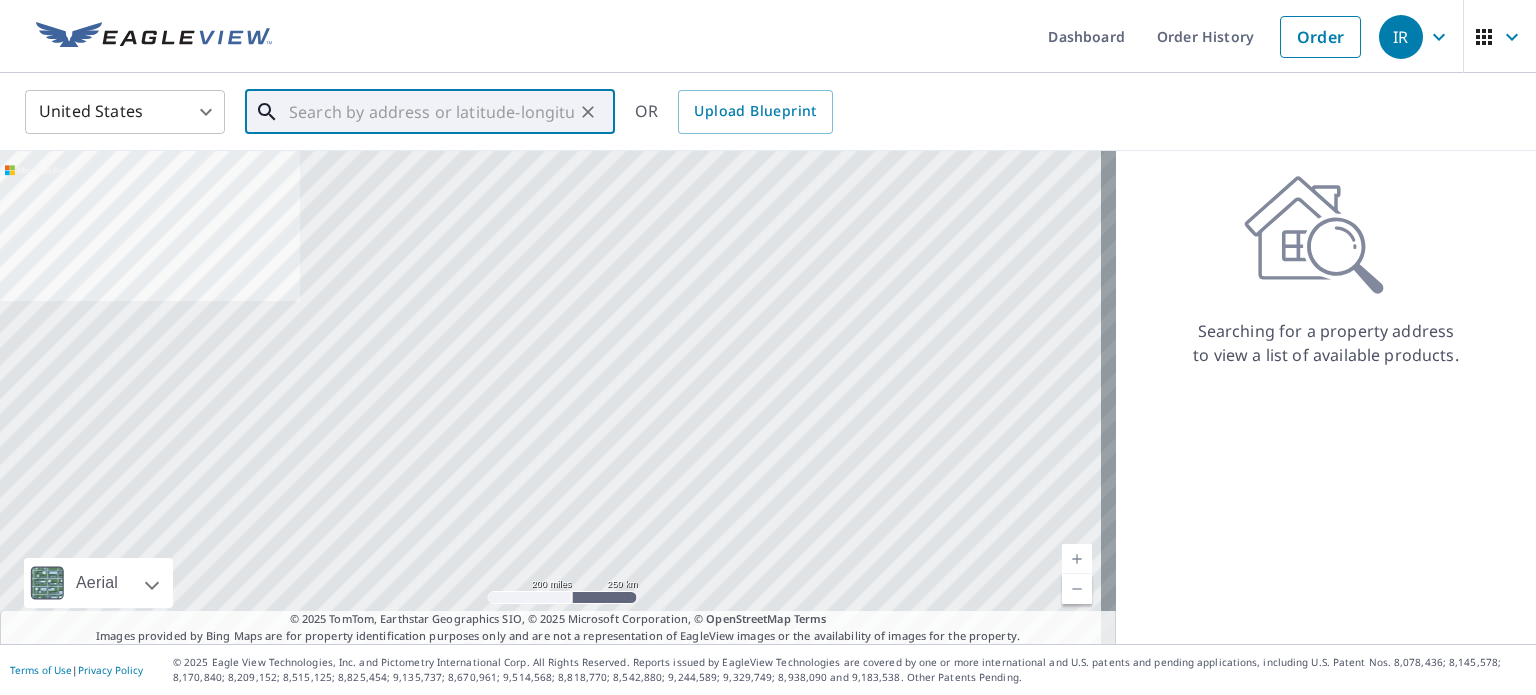 click at bounding box center [431, 112] 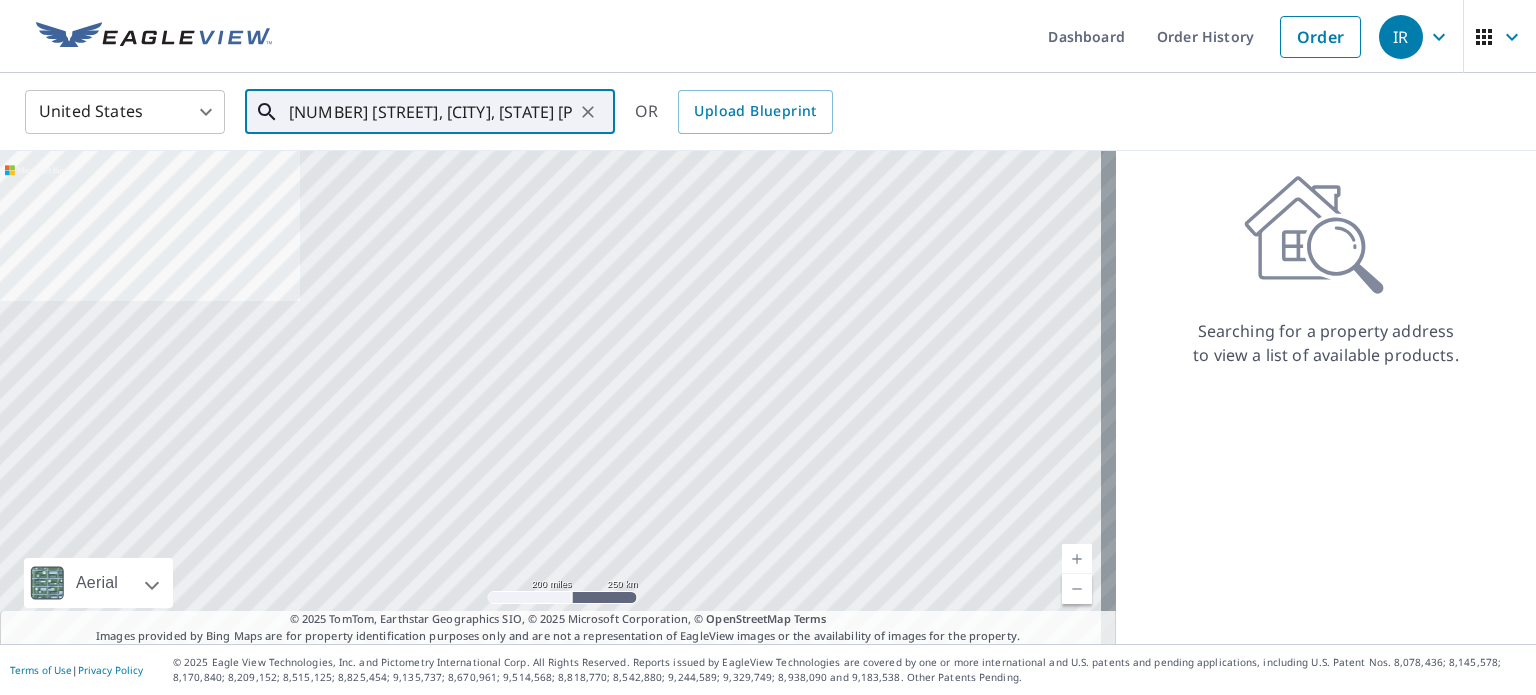 scroll, scrollTop: 0, scrollLeft: 8, axis: horizontal 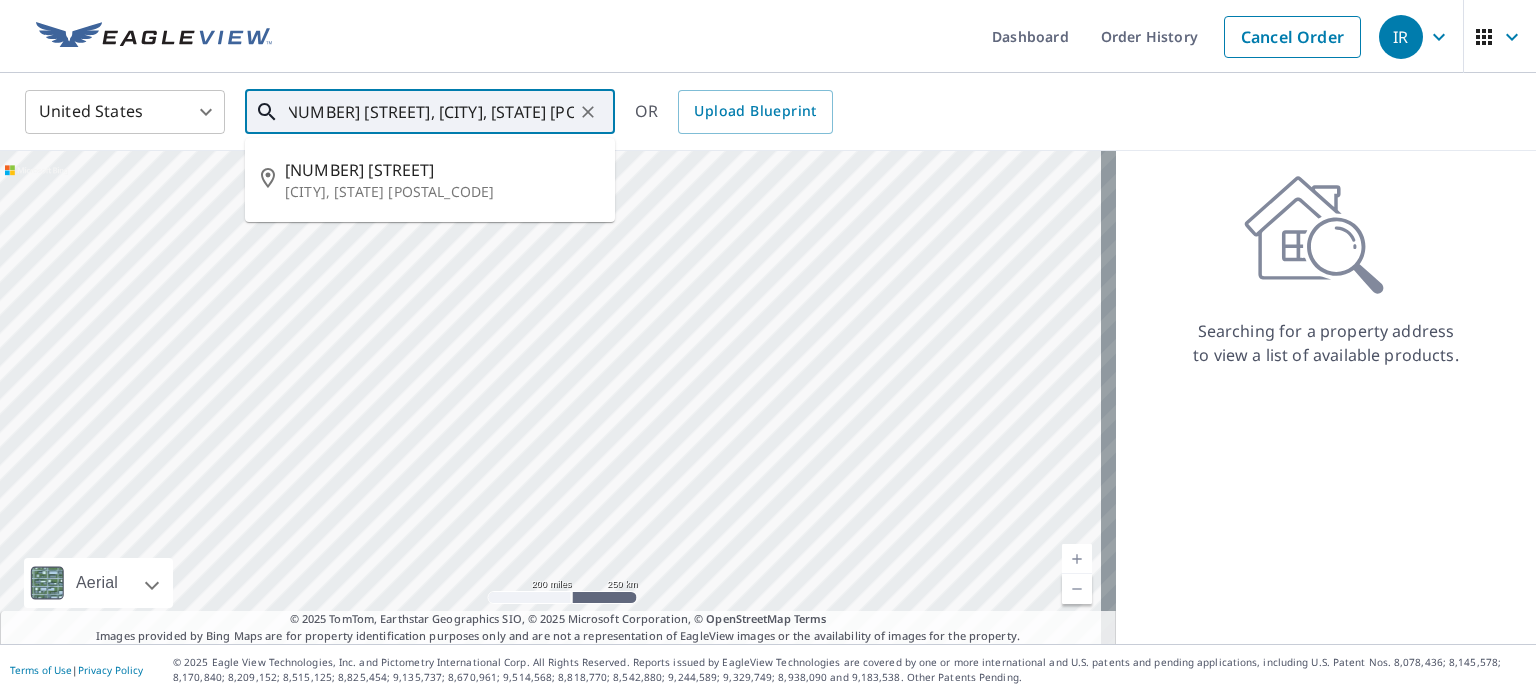 type on "2208 Forest Oak Ct, Bedford, TX 76021" 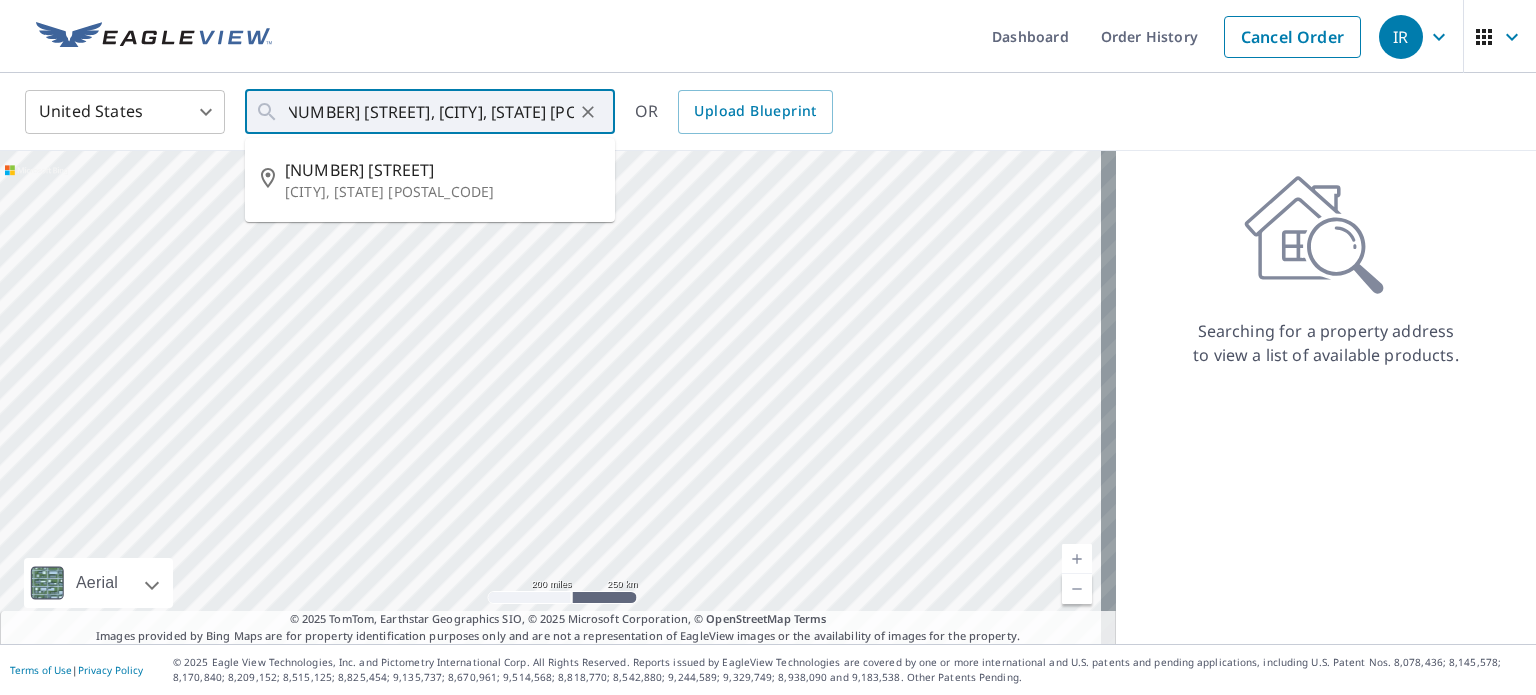 scroll, scrollTop: 0, scrollLeft: 0, axis: both 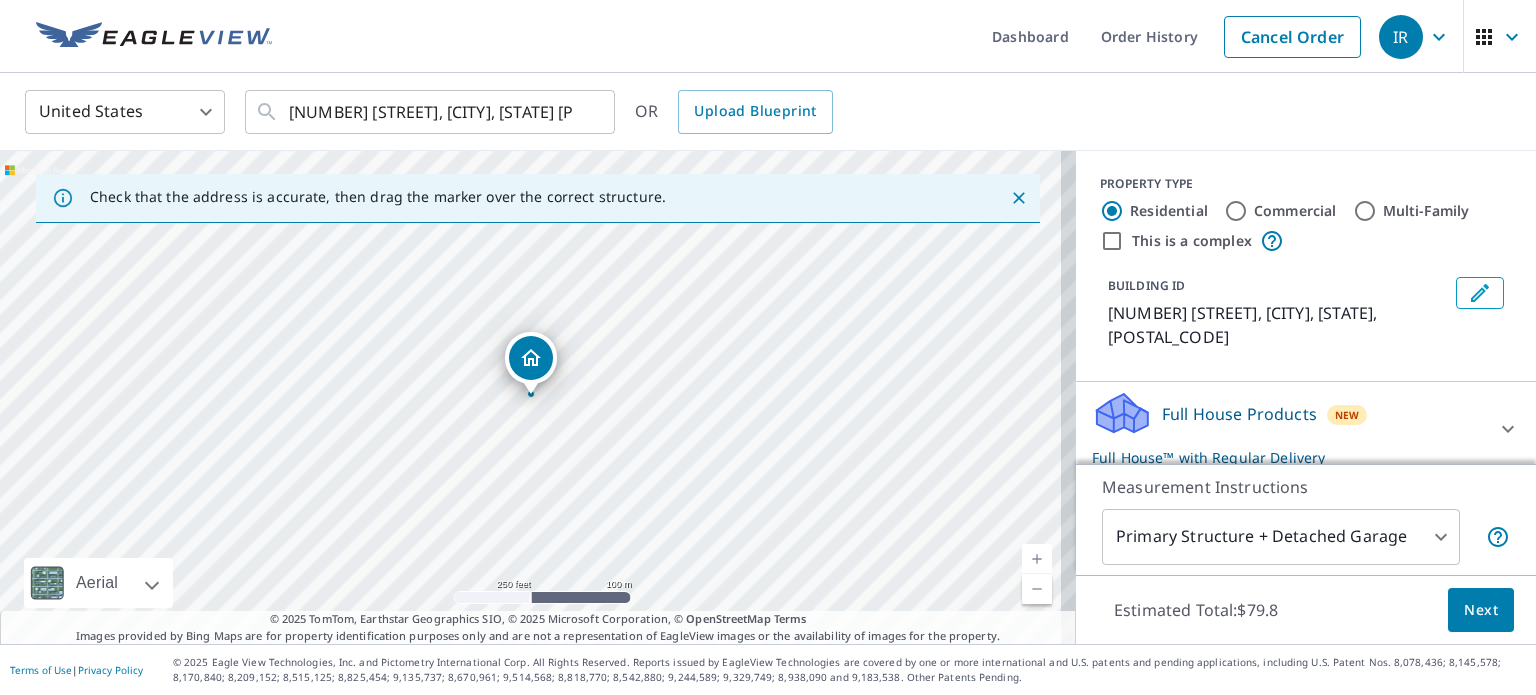 click 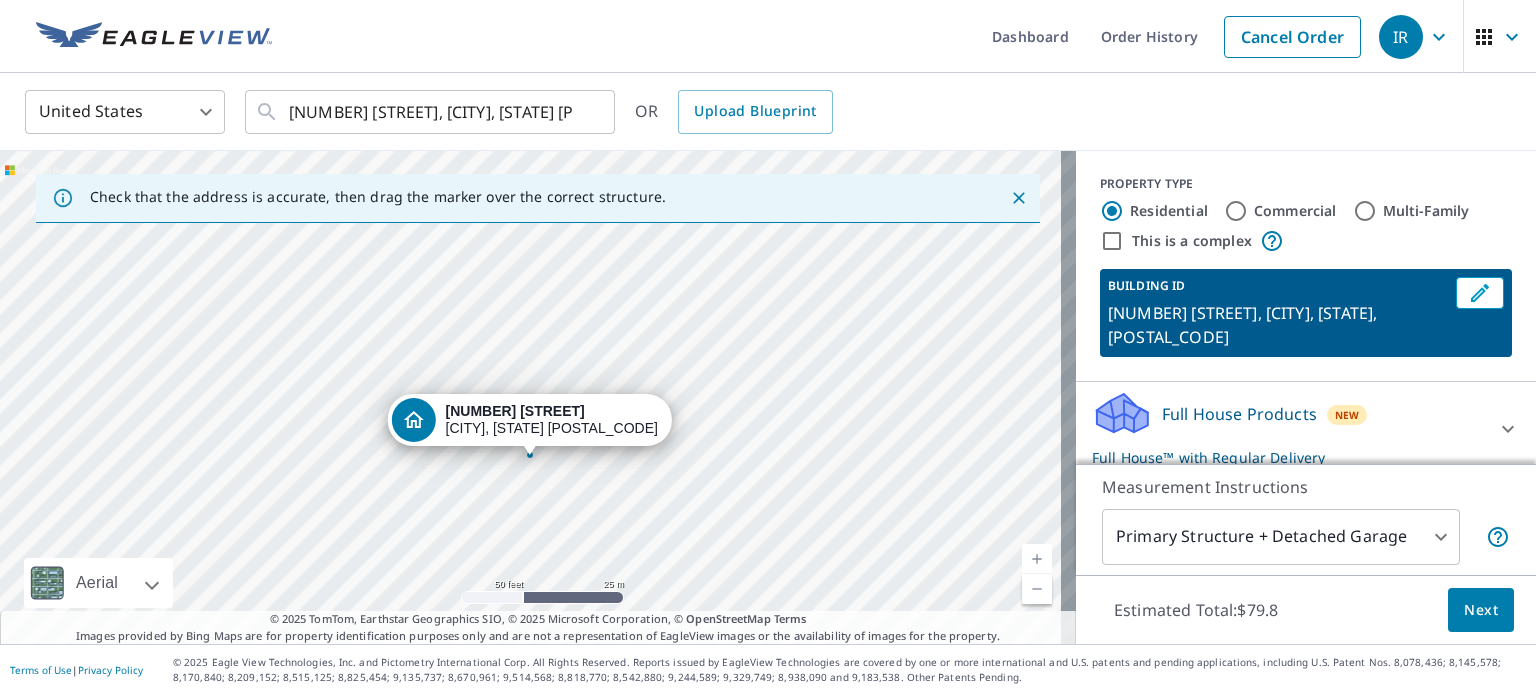 drag, startPoint x: 574, startPoint y: 427, endPoint x: 635, endPoint y: 193, distance: 241.82018 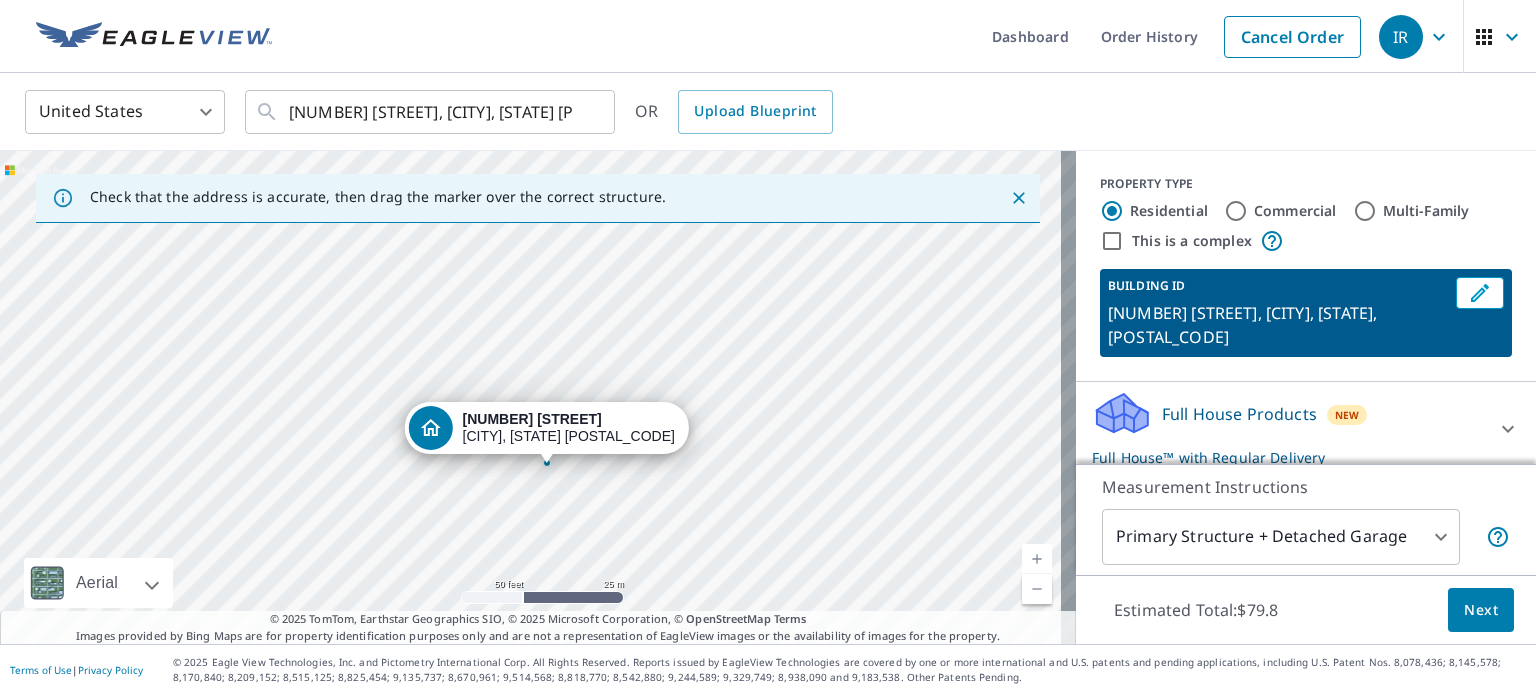 click on "2208 Forest Oak Ct Bedford, TX 76021" at bounding box center (538, 397) 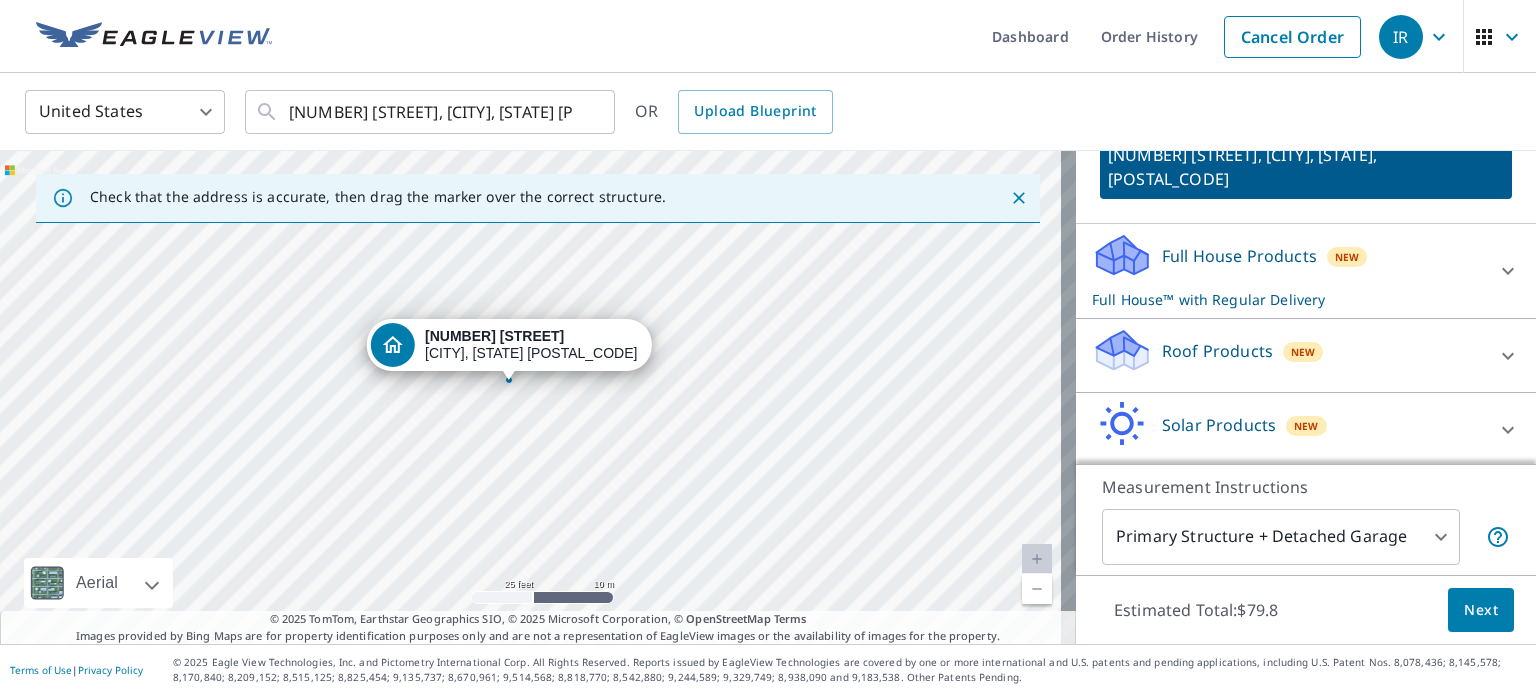 scroll, scrollTop: 209, scrollLeft: 0, axis: vertical 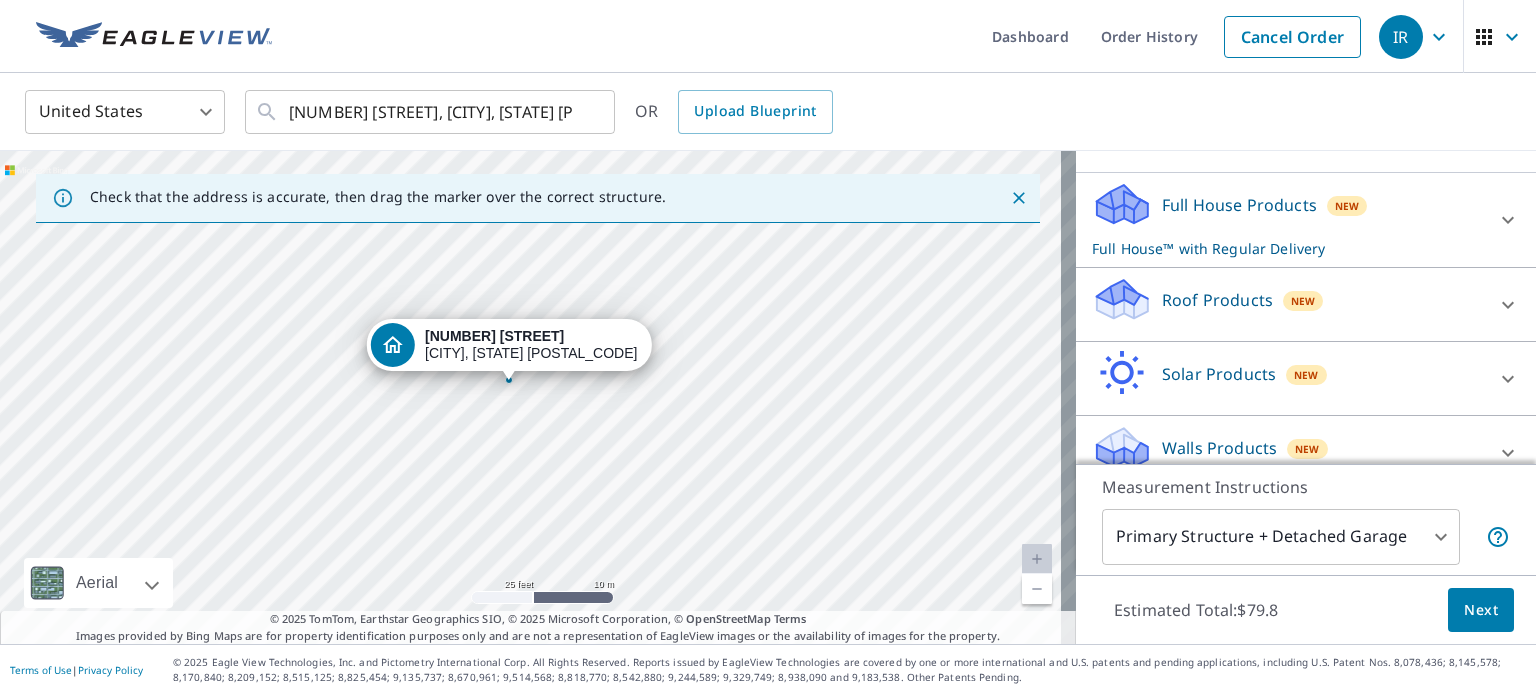 click on "Roof Products" at bounding box center [1217, 300] 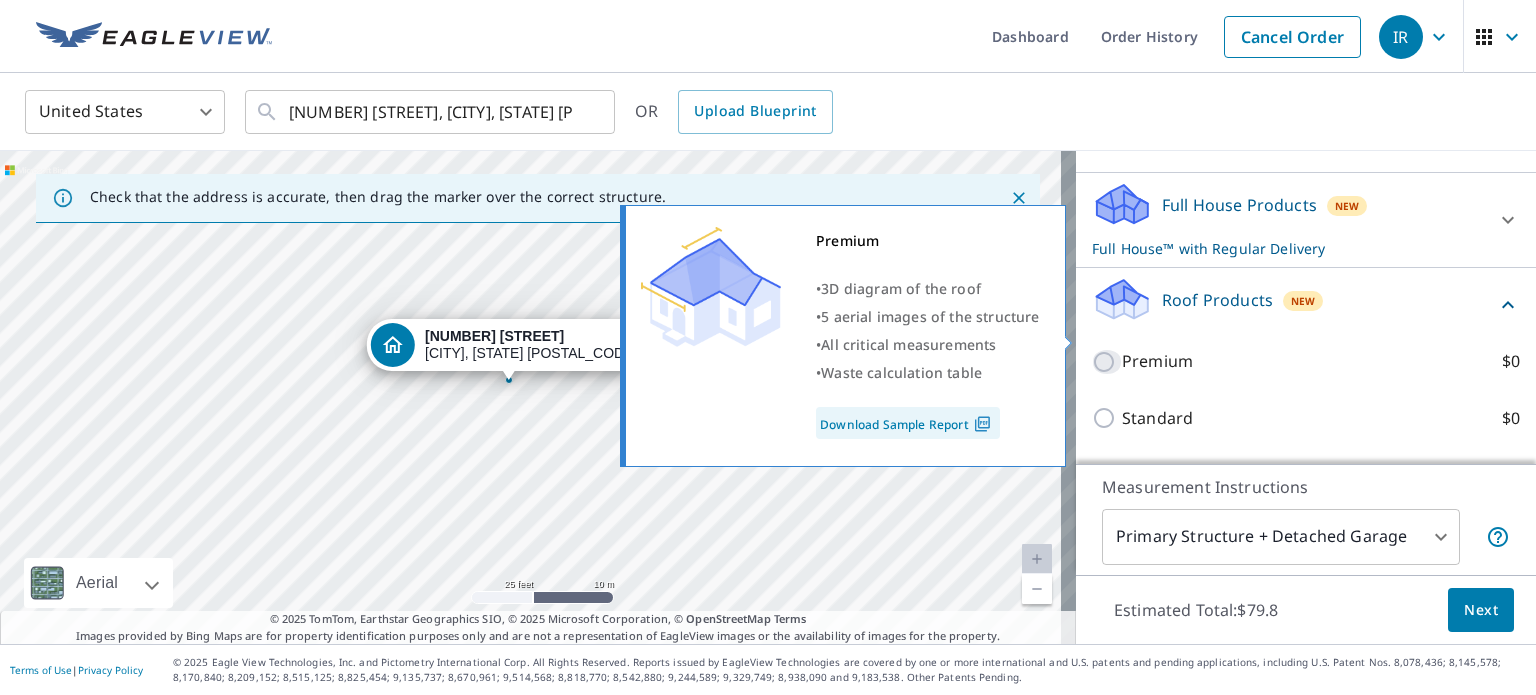 click on "Premium $0" at bounding box center (1107, 362) 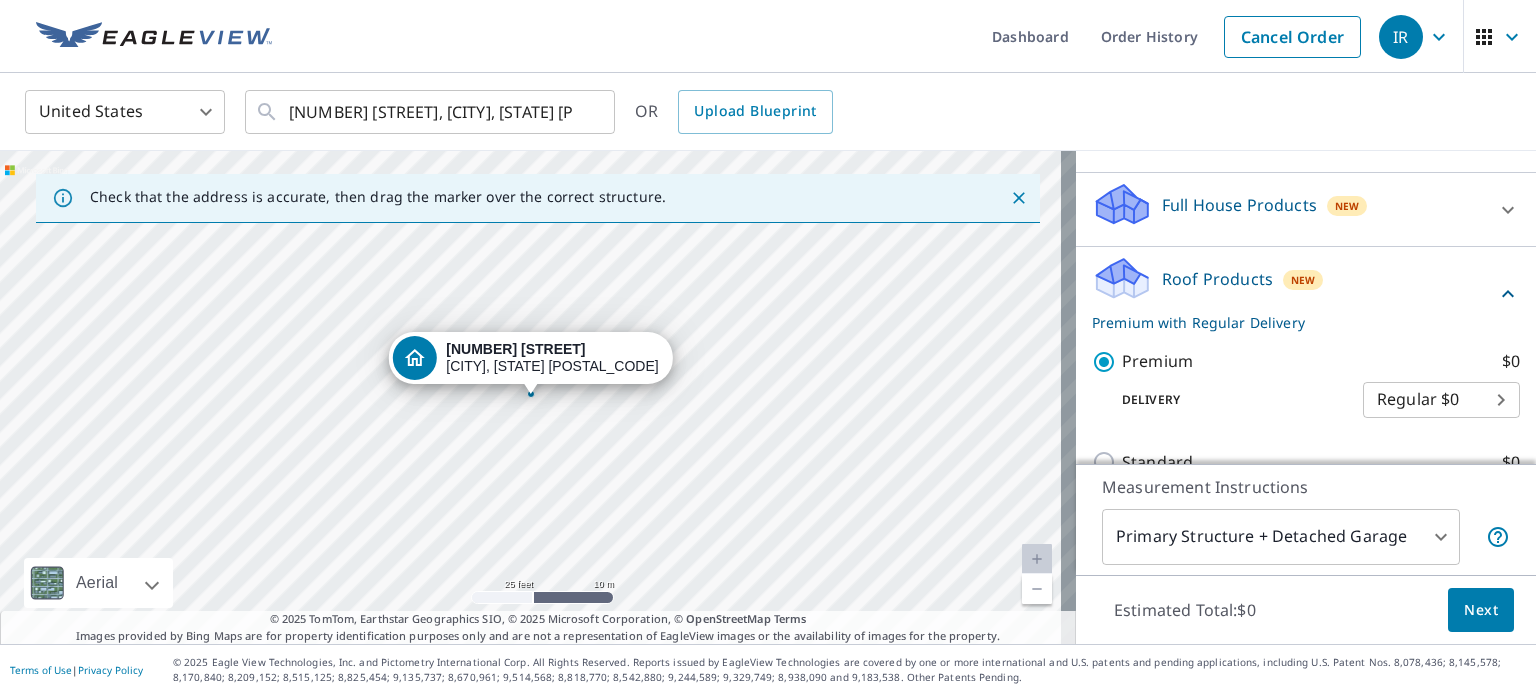 click on "Next" at bounding box center [1481, 610] 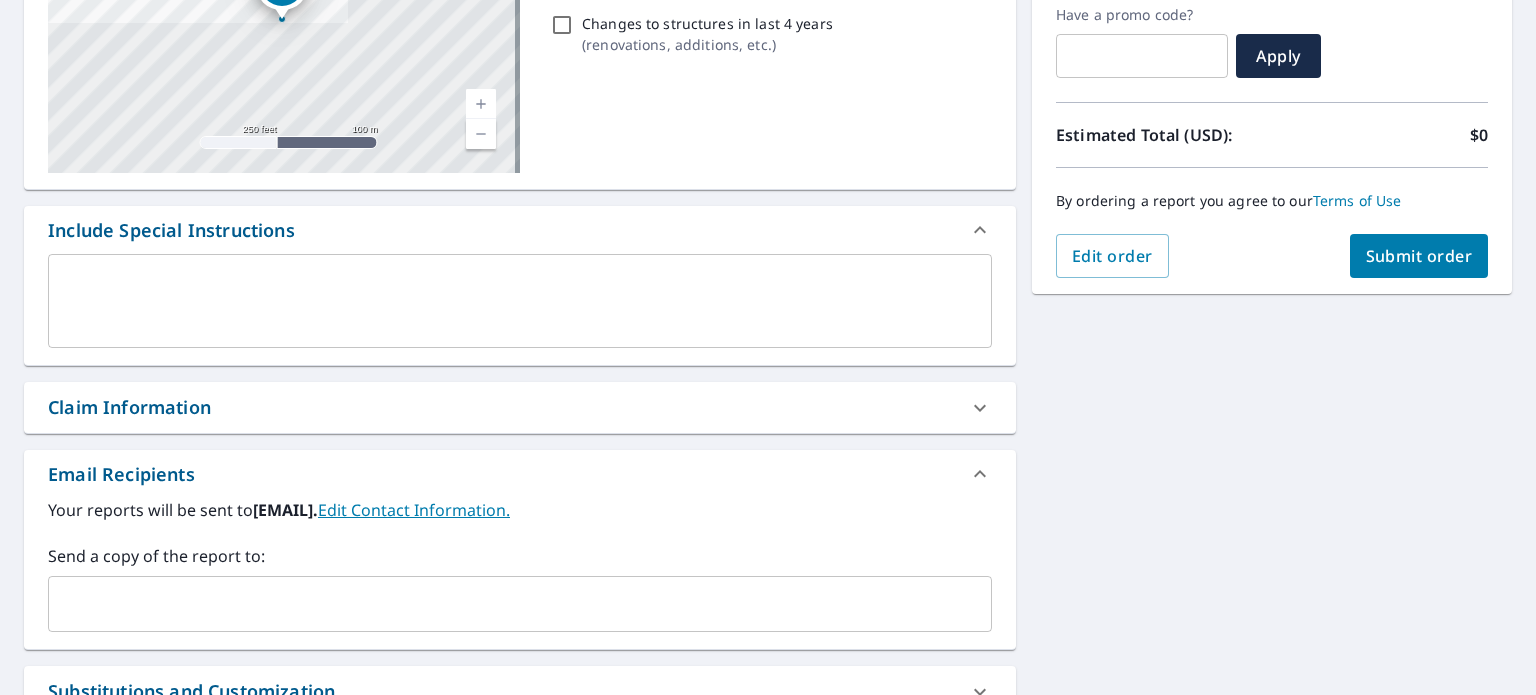 scroll, scrollTop: 562, scrollLeft: 0, axis: vertical 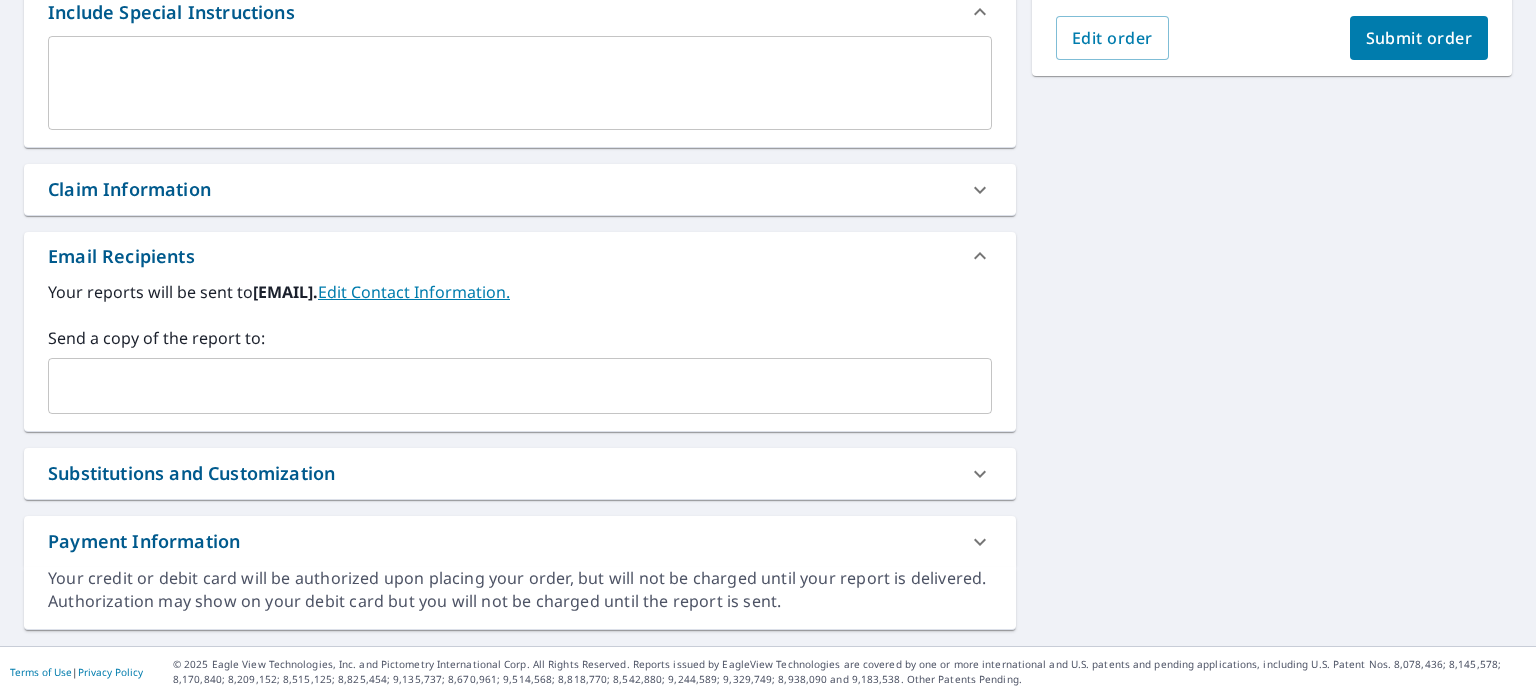click at bounding box center (505, 386) 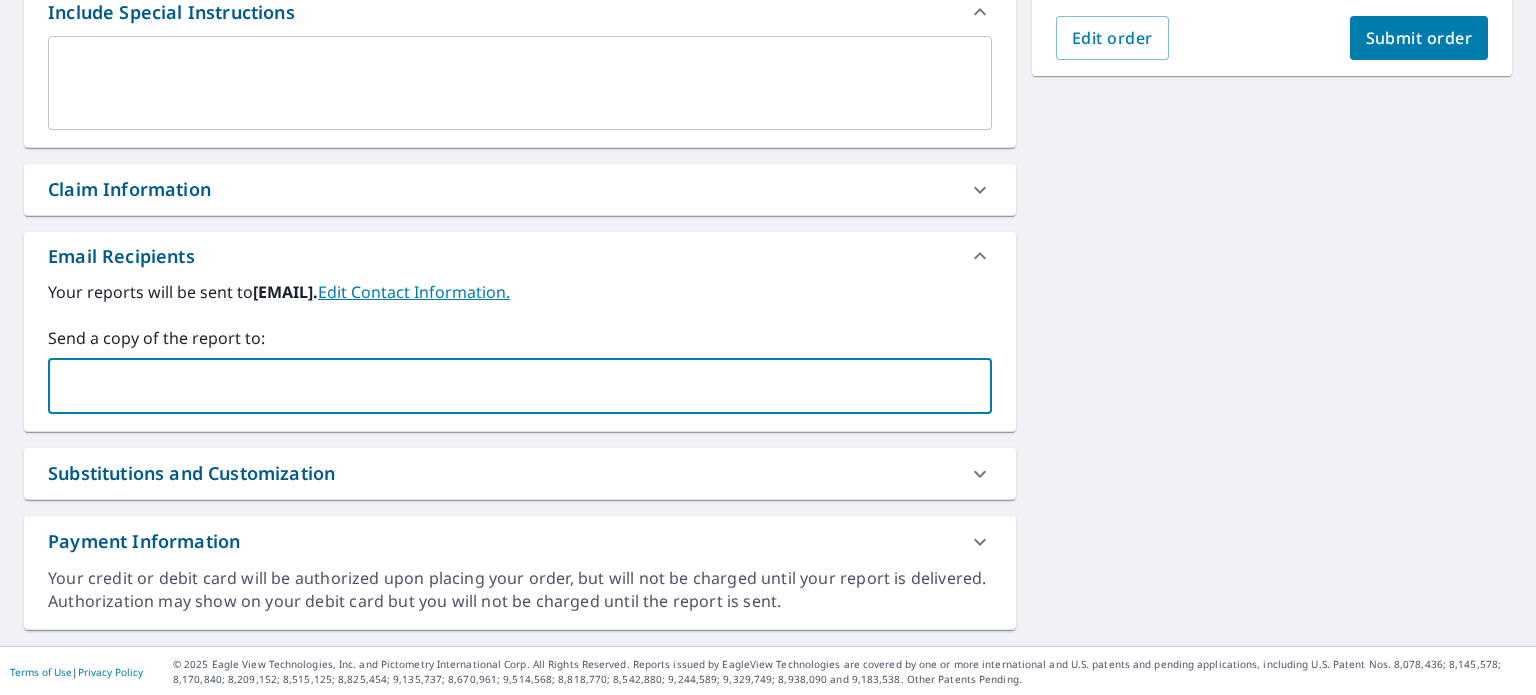 paste on "airah@ifcroofing.com" 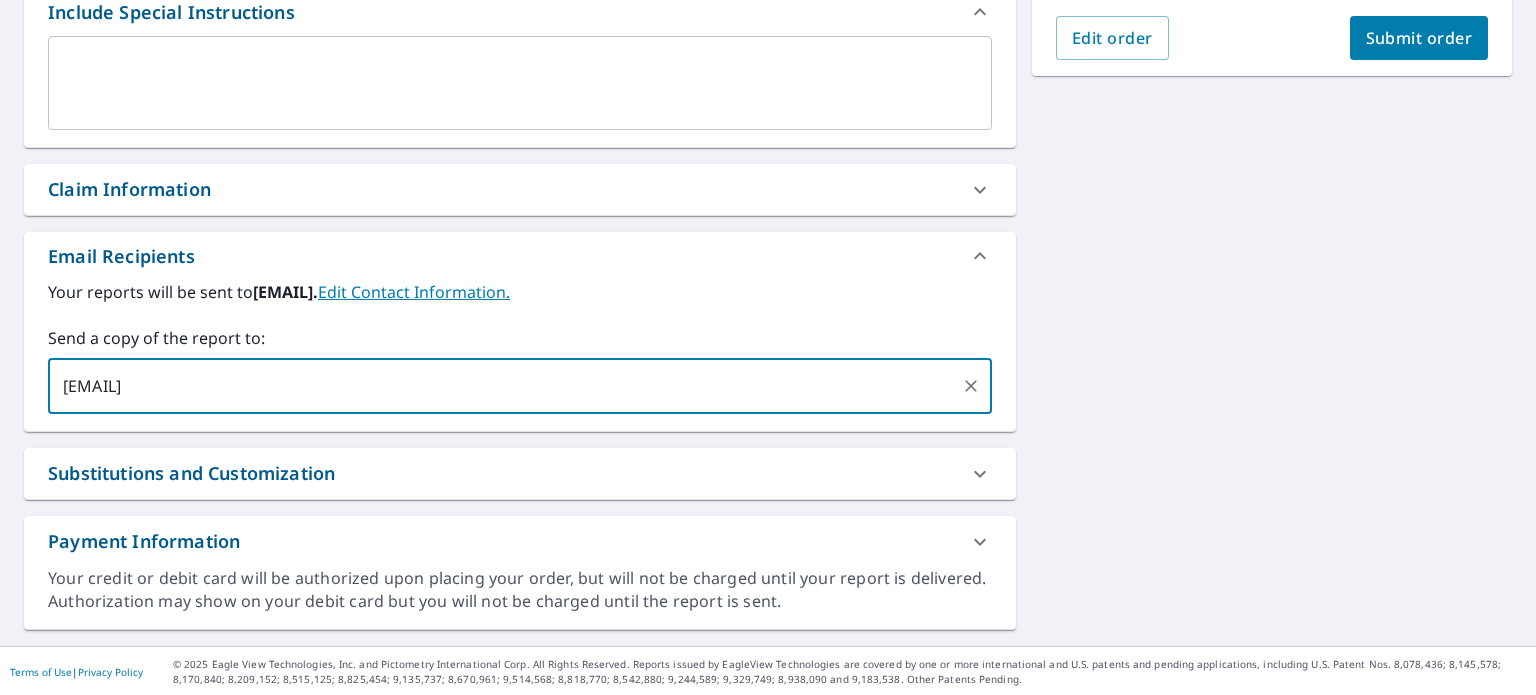type on "airah@ifcroofing.com" 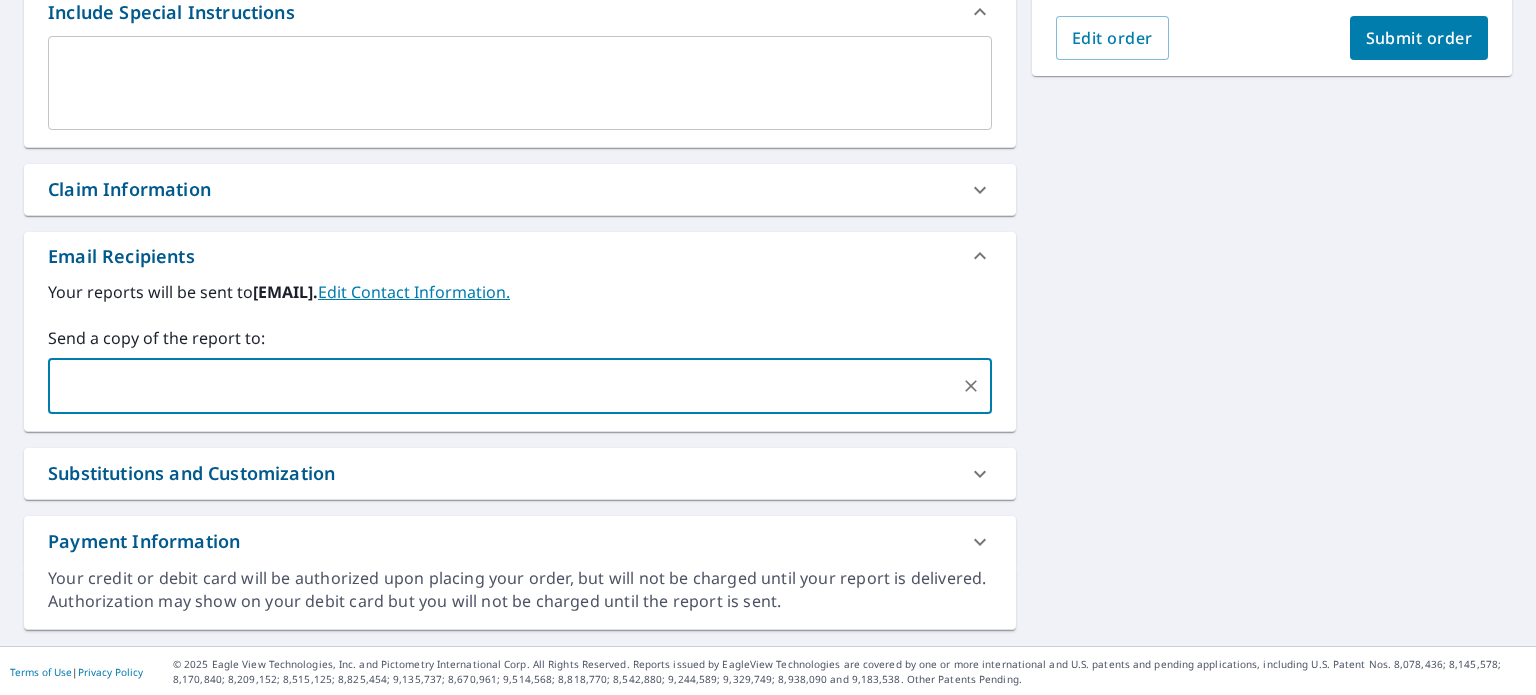 click on "Submit order" at bounding box center (1419, 38) 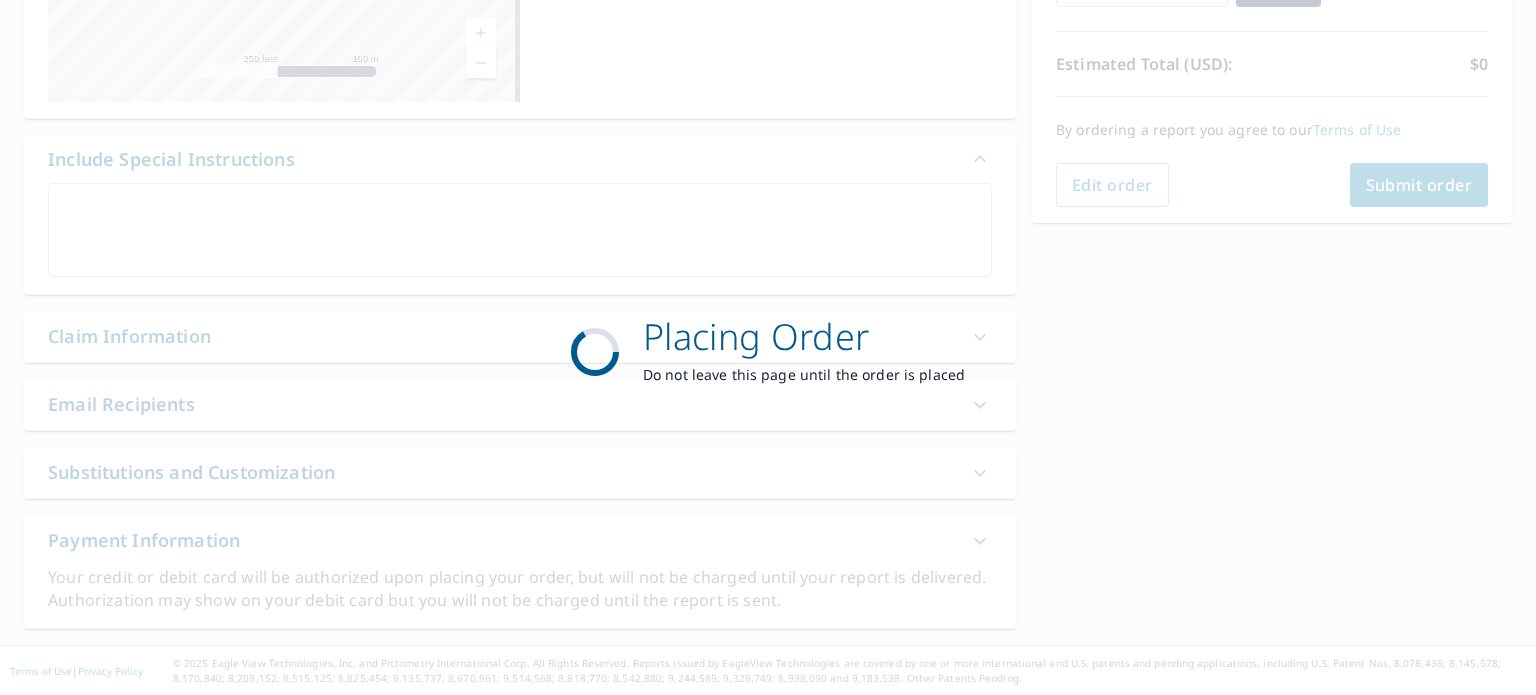 scroll, scrollTop: 414, scrollLeft: 0, axis: vertical 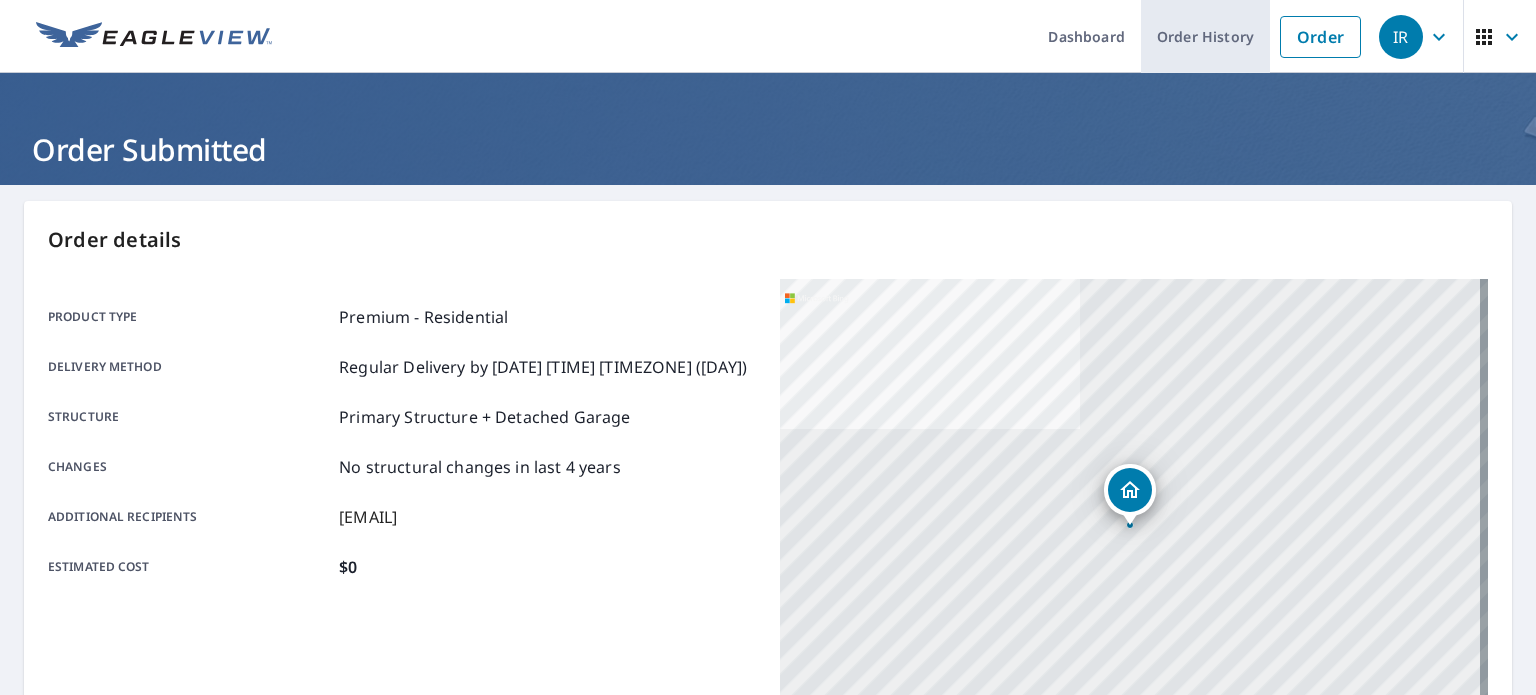click on "Order History" at bounding box center [1205, 36] 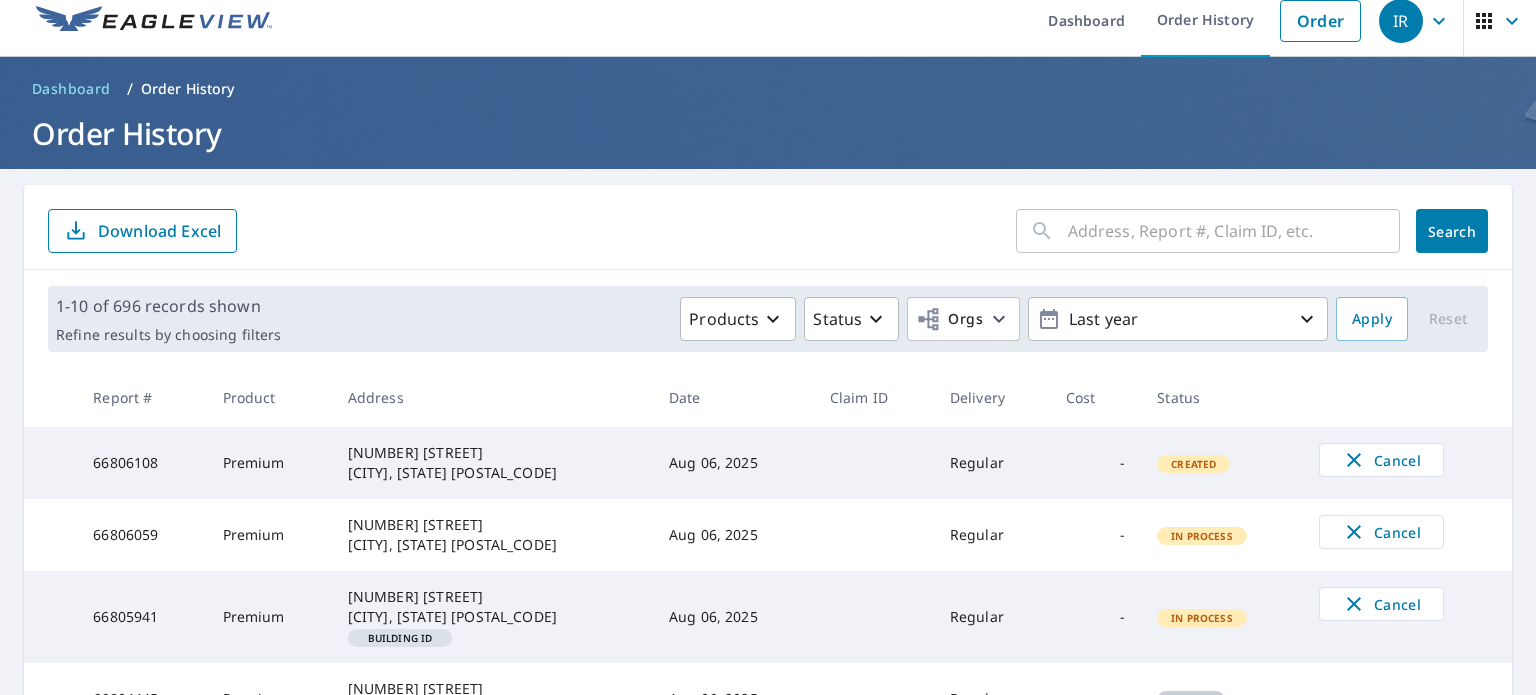 scroll, scrollTop: 0, scrollLeft: 0, axis: both 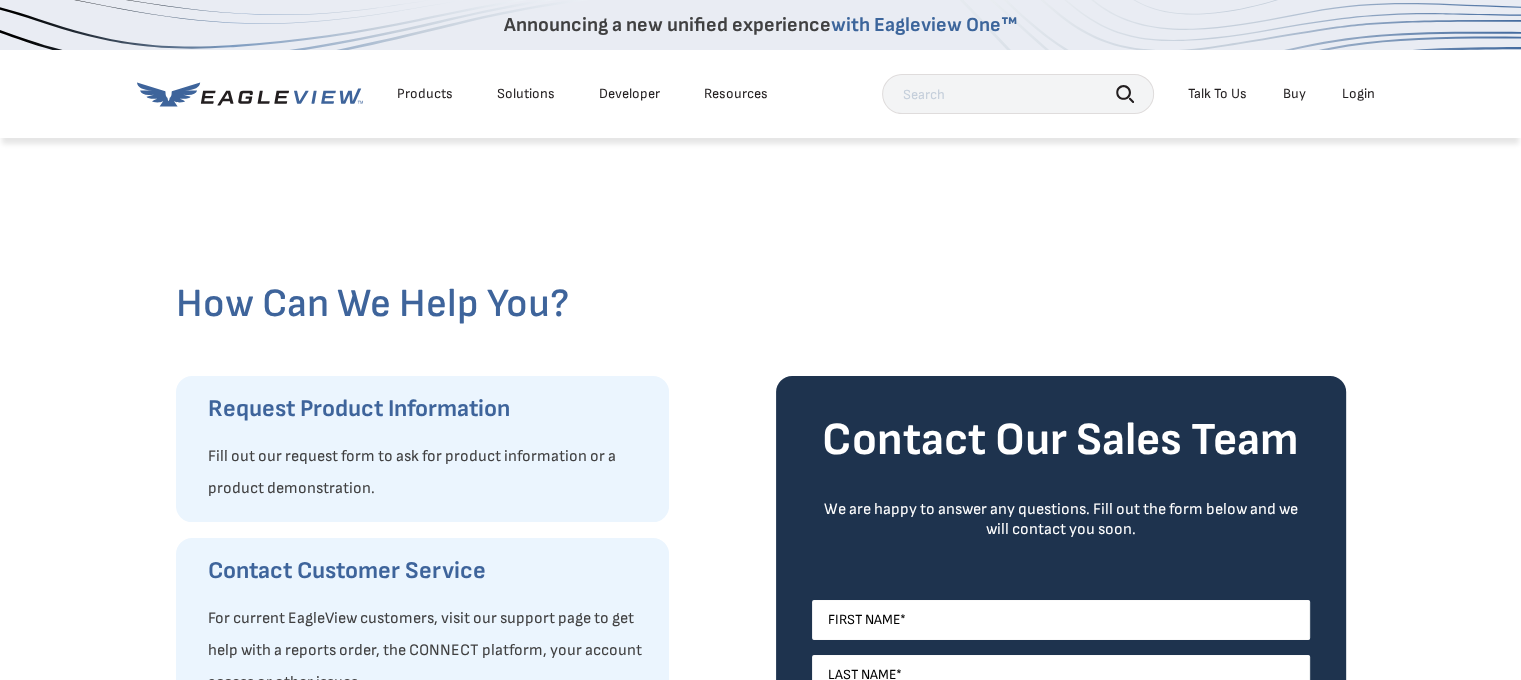click on "Talk To Us" at bounding box center (1217, 94) 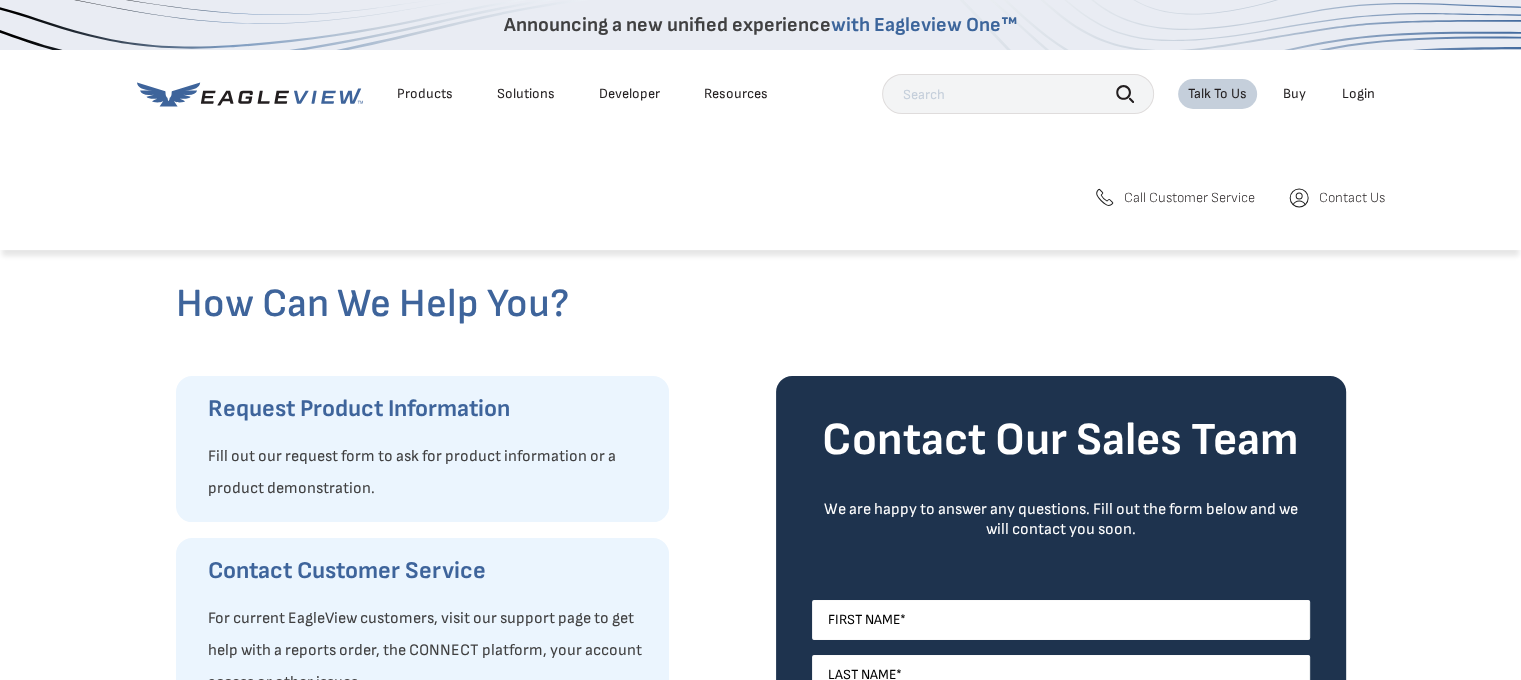click on "Call Customer Service" at bounding box center (1189, 198) 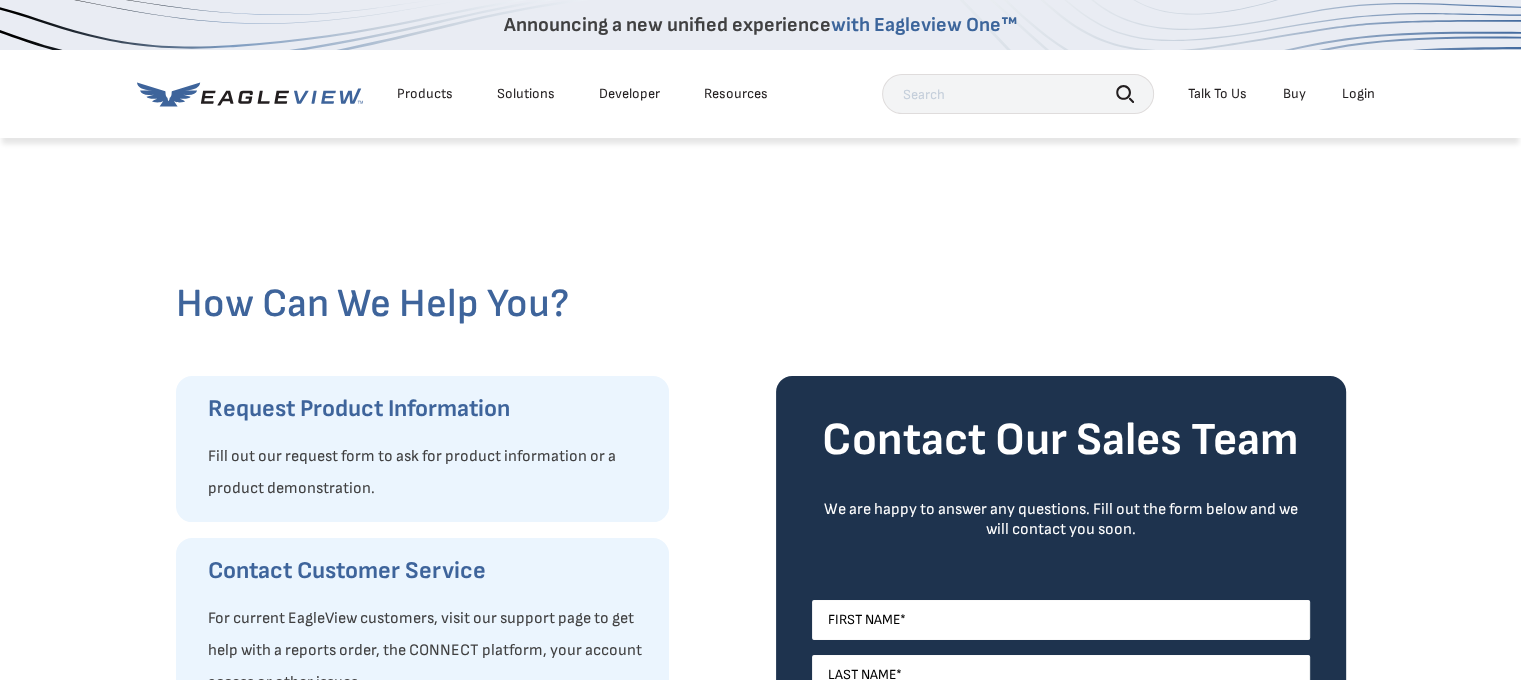 click at bounding box center [761, 208] 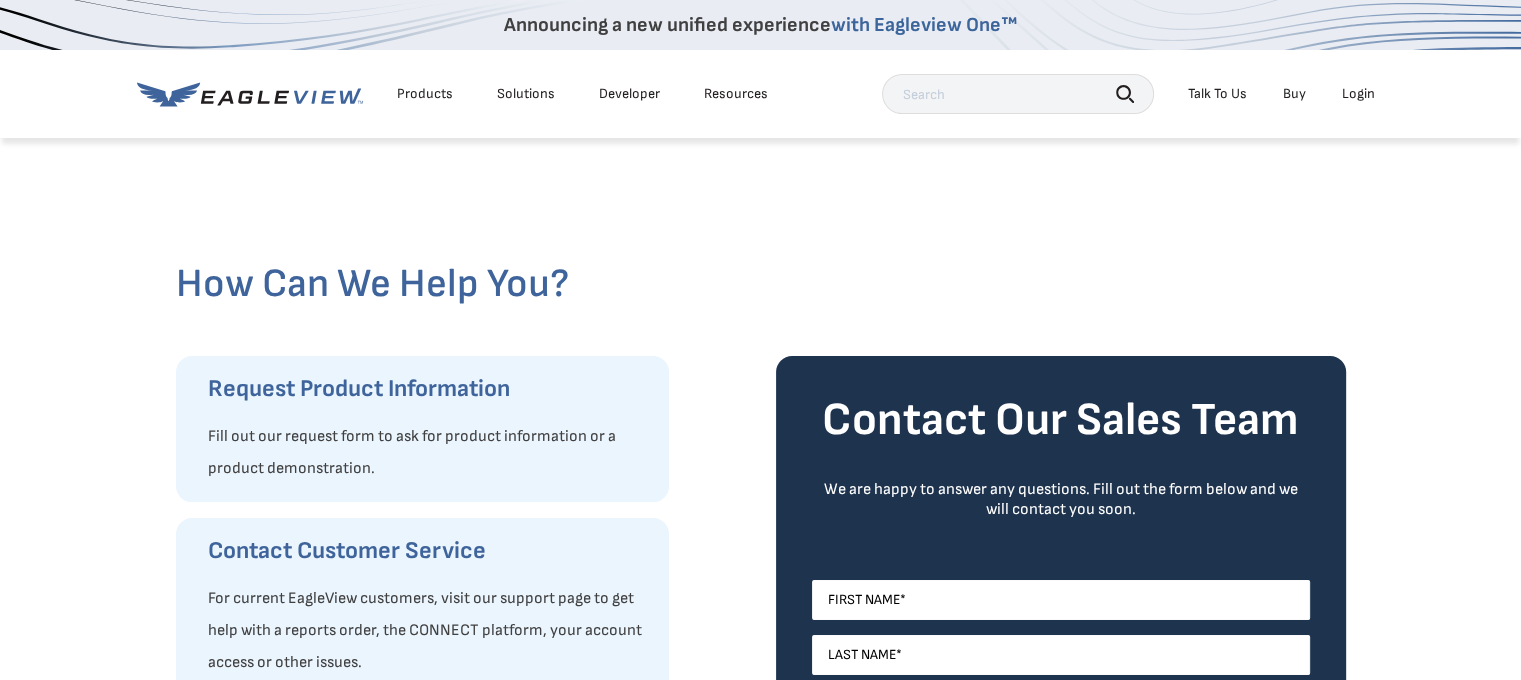 scroll, scrollTop: 0, scrollLeft: 0, axis: both 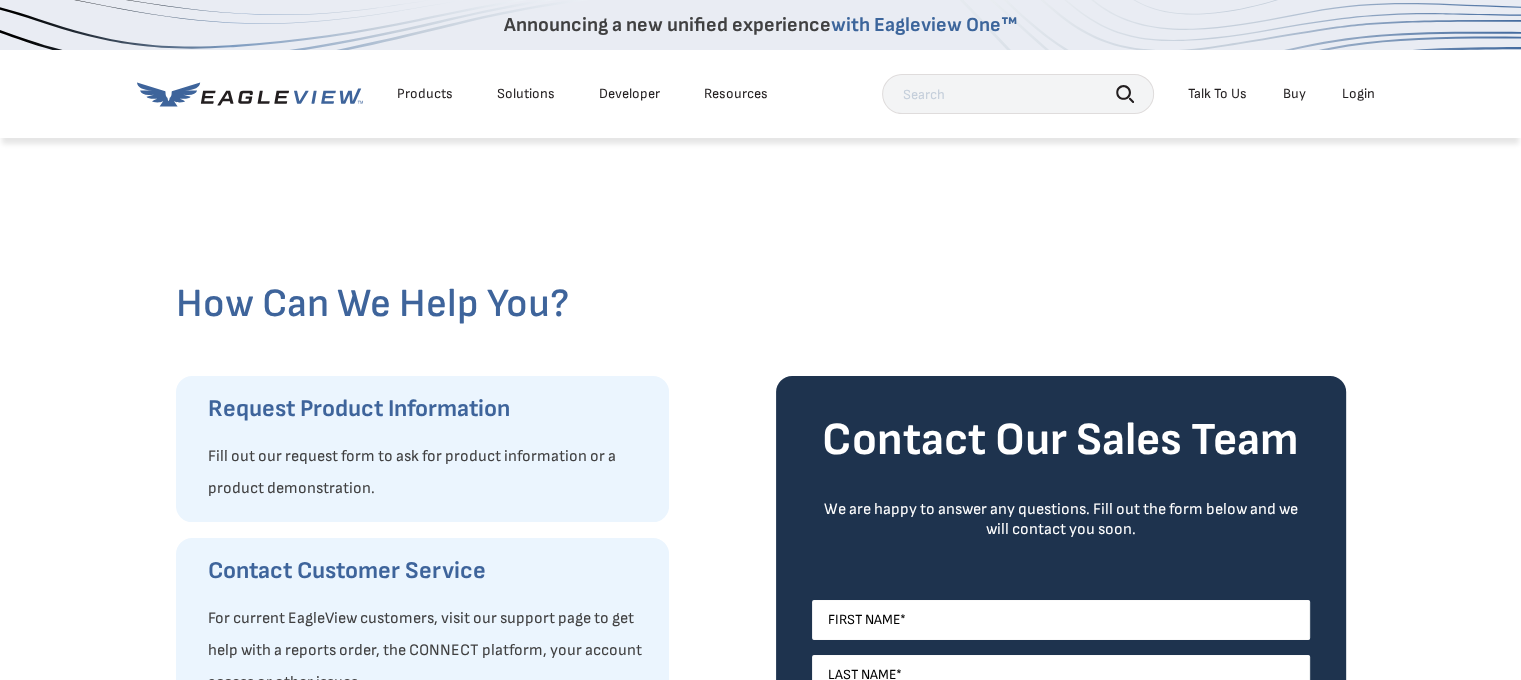 click at bounding box center (761, 208) 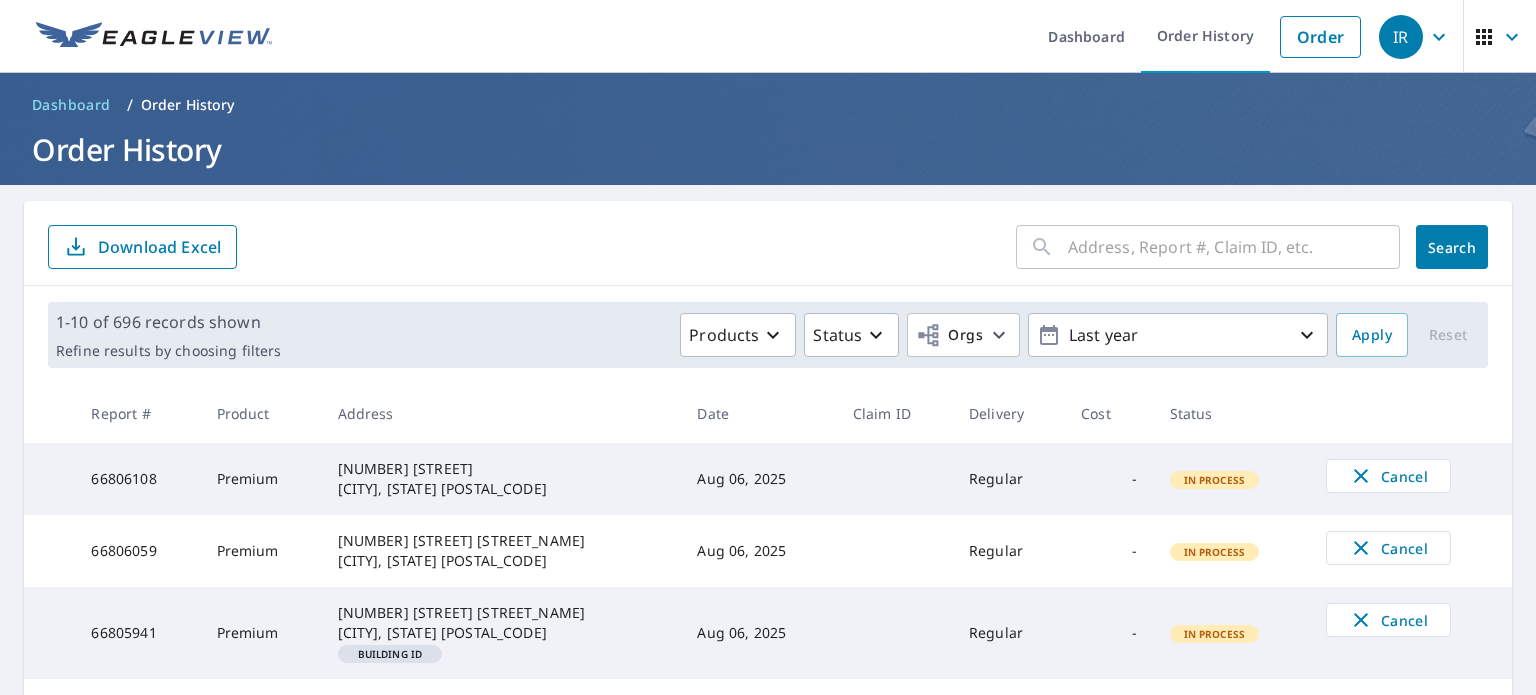scroll, scrollTop: 0, scrollLeft: 0, axis: both 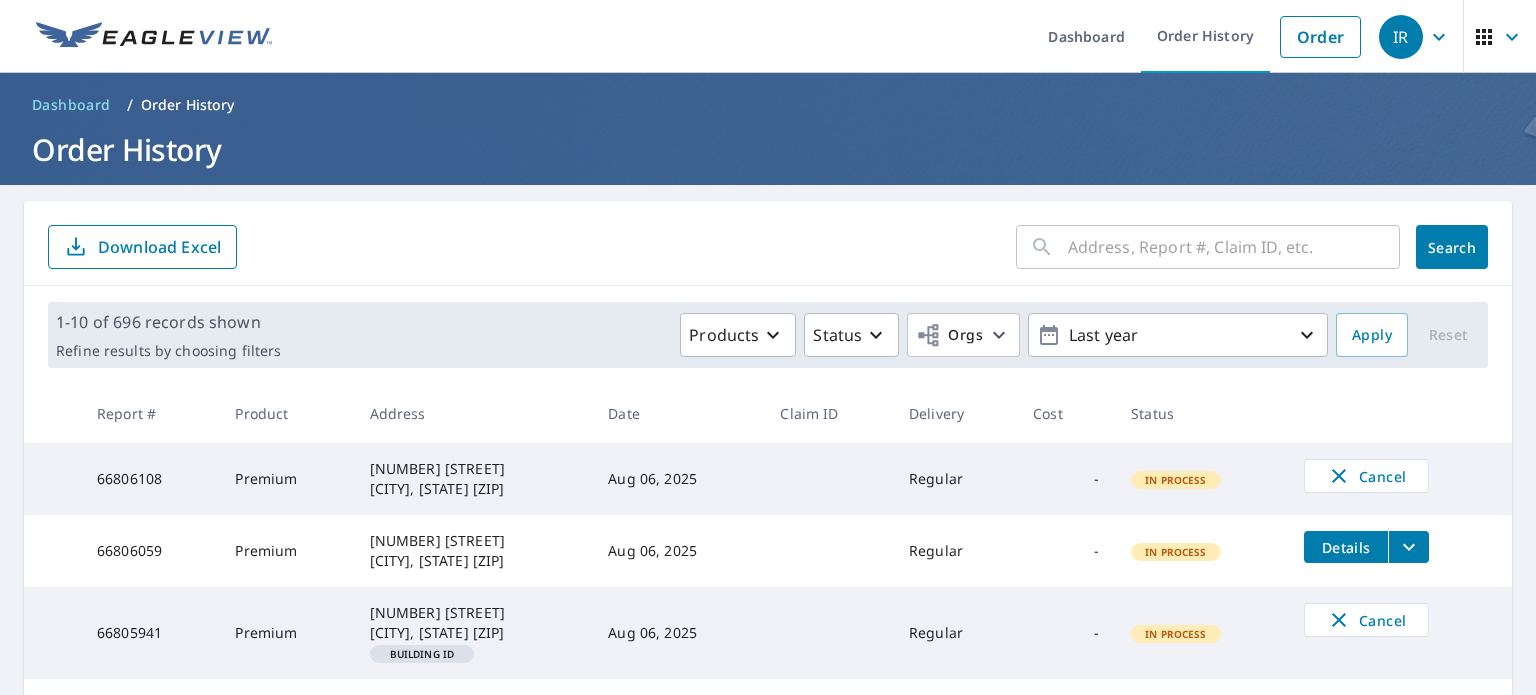 click on "Dashboard Order History Order" at bounding box center (827, 36) 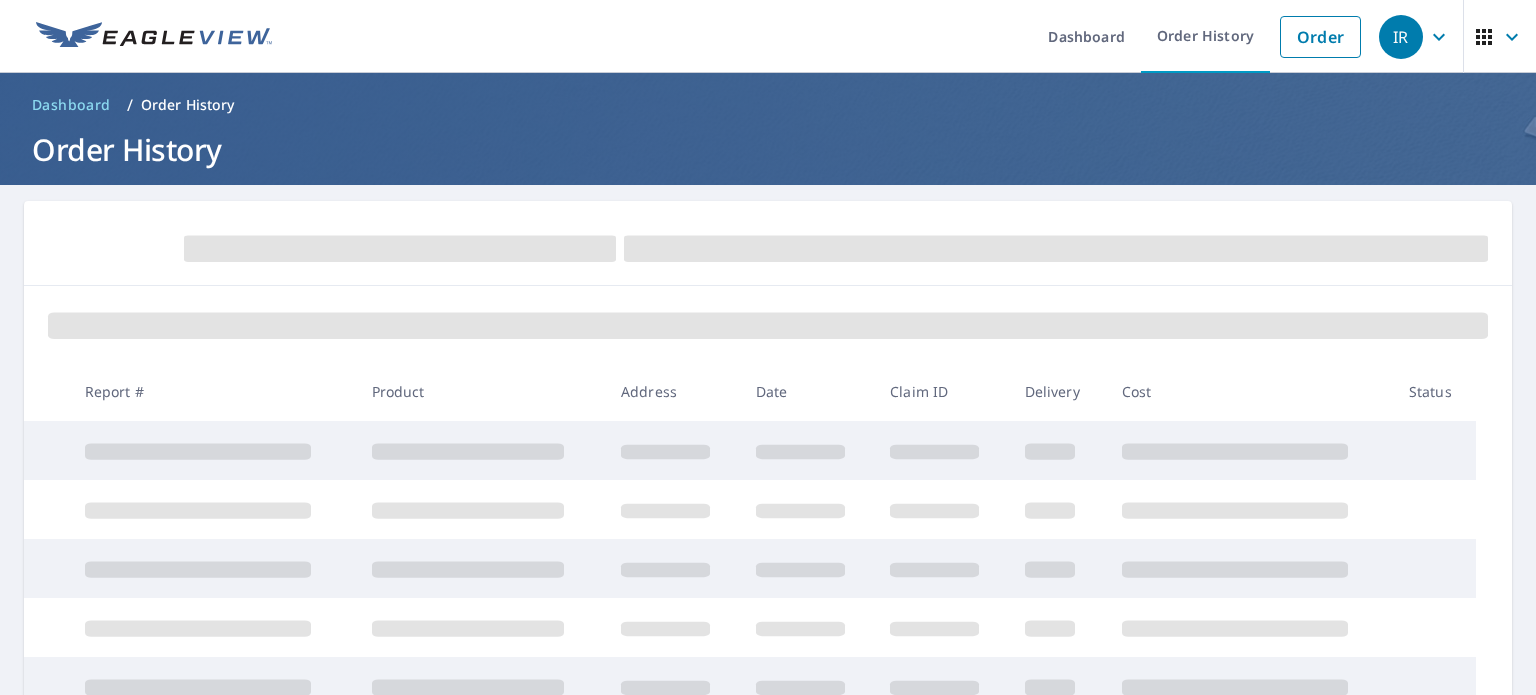 scroll, scrollTop: 0, scrollLeft: 0, axis: both 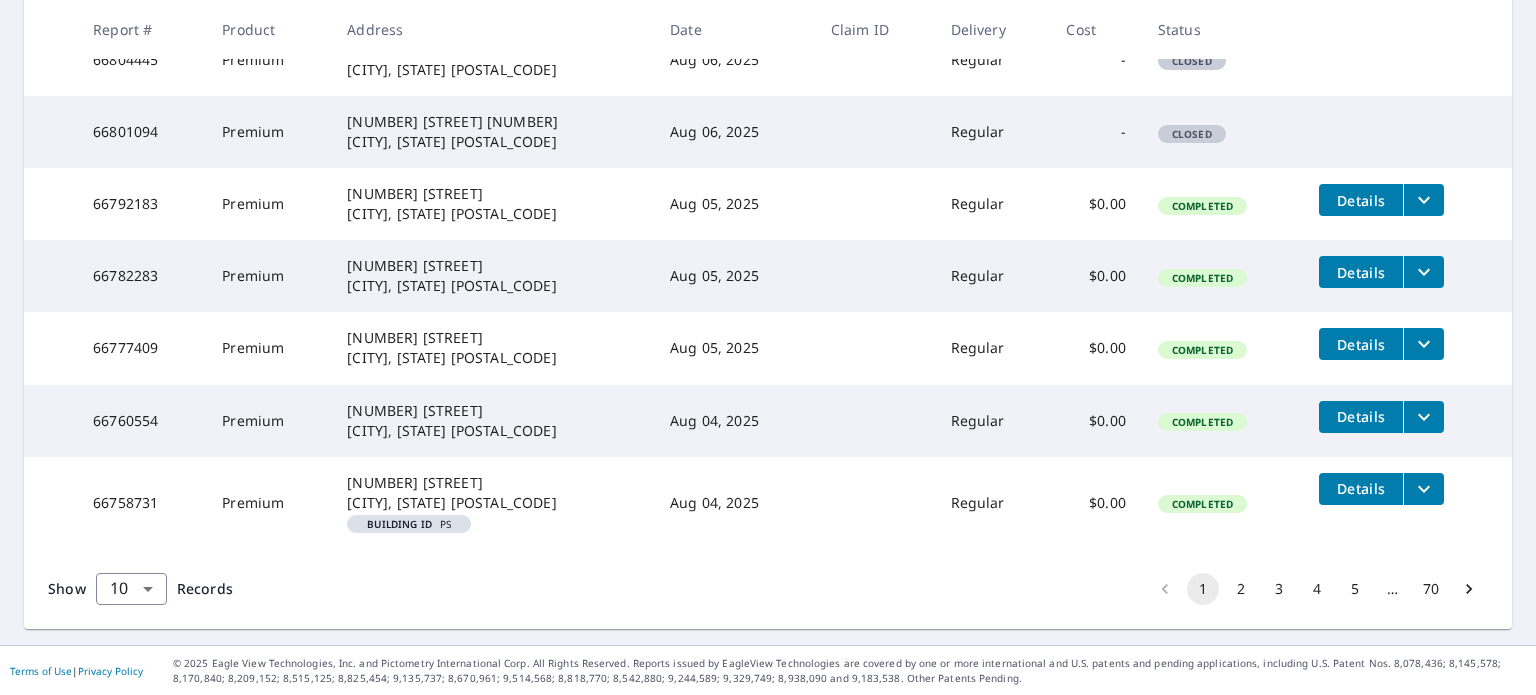 click 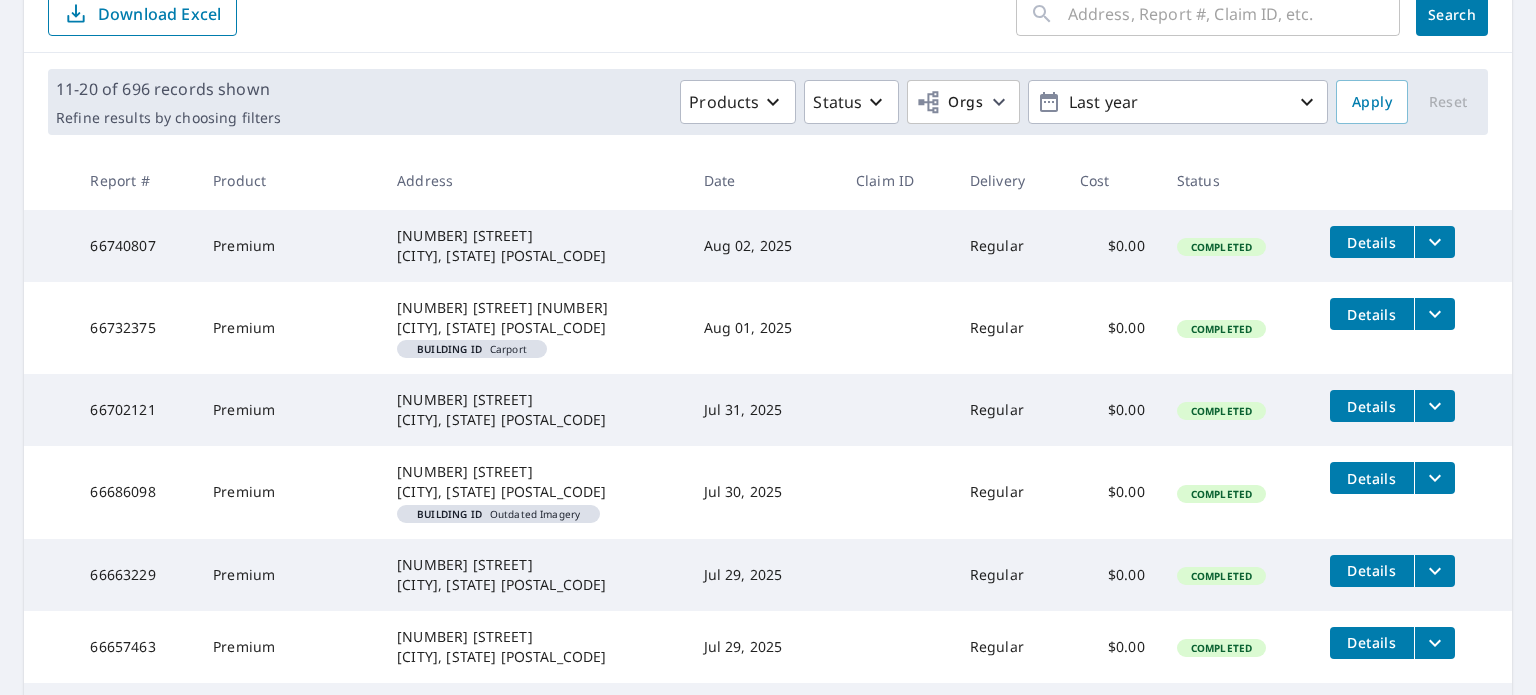 scroll, scrollTop: 700, scrollLeft: 0, axis: vertical 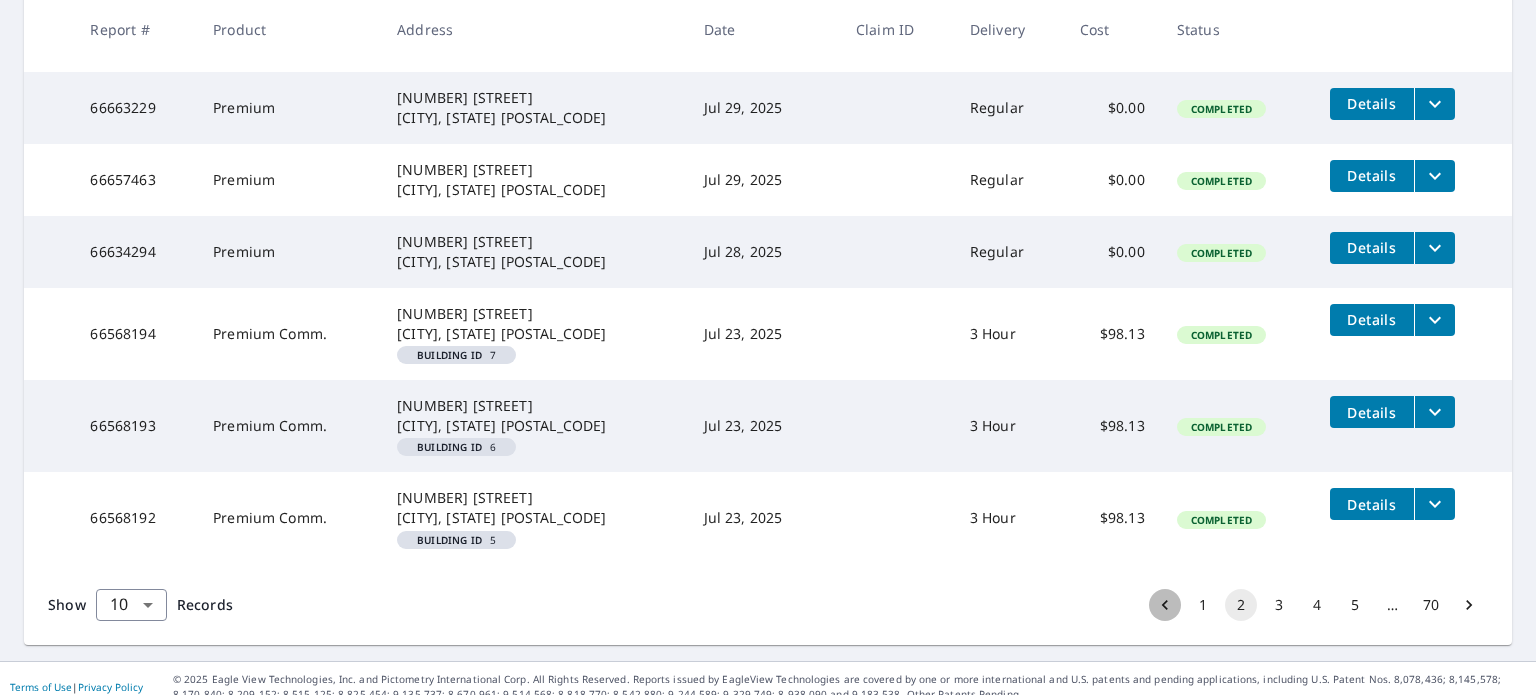 click 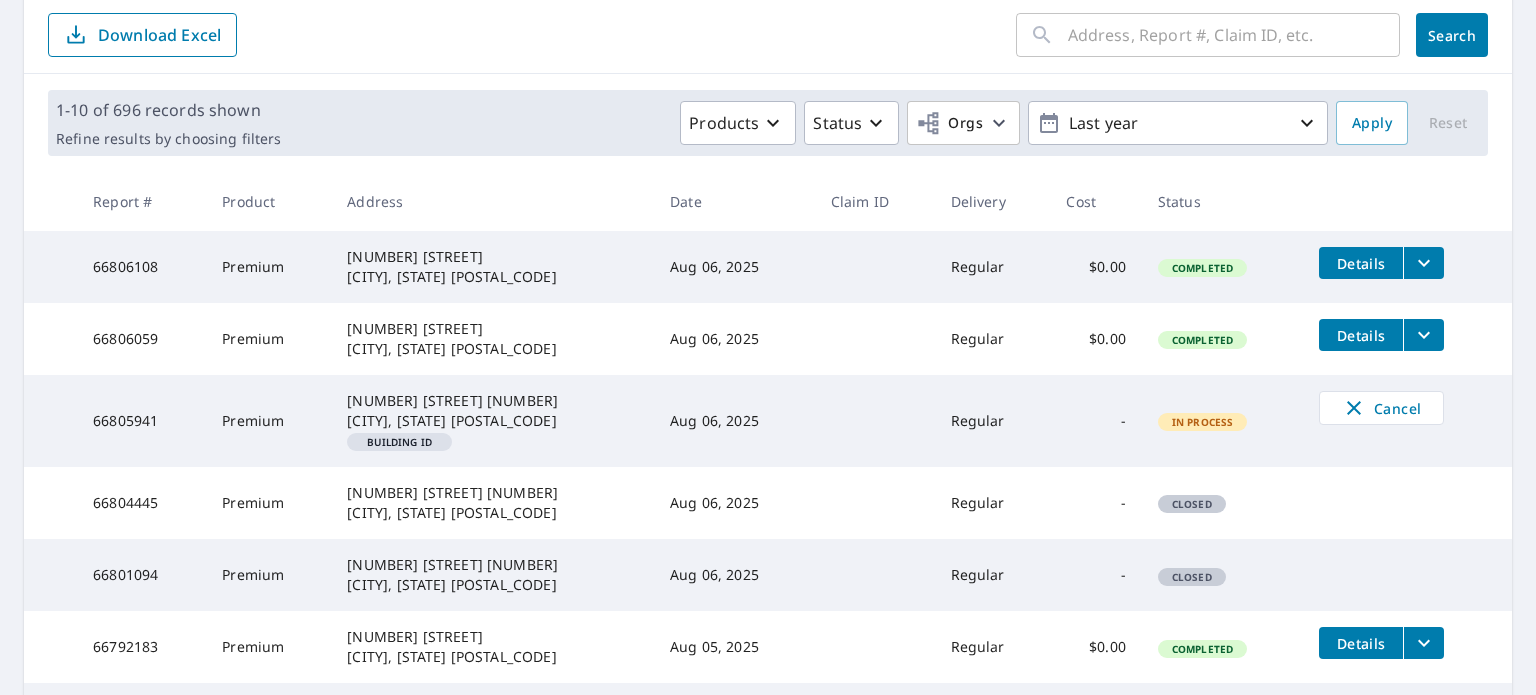 scroll, scrollTop: 233, scrollLeft: 0, axis: vertical 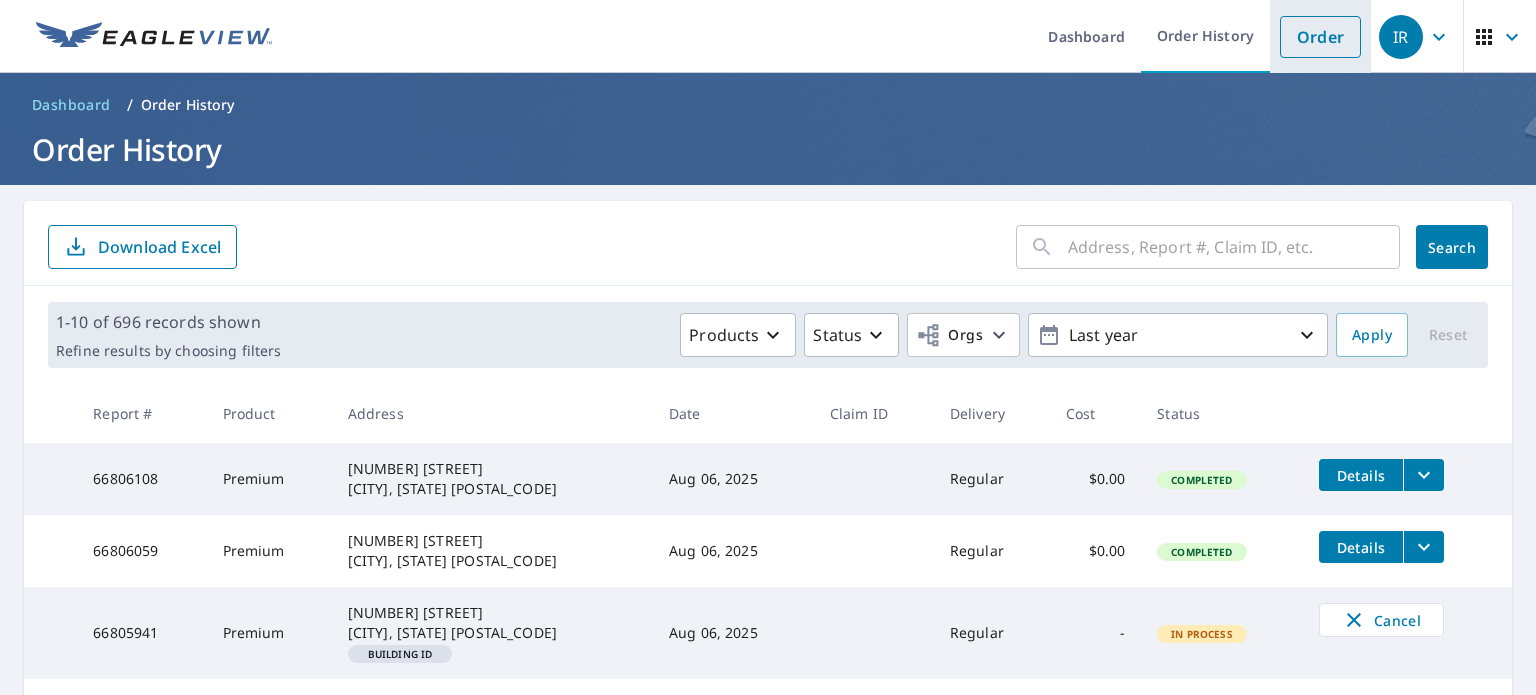 click on "Order" at bounding box center (1320, 37) 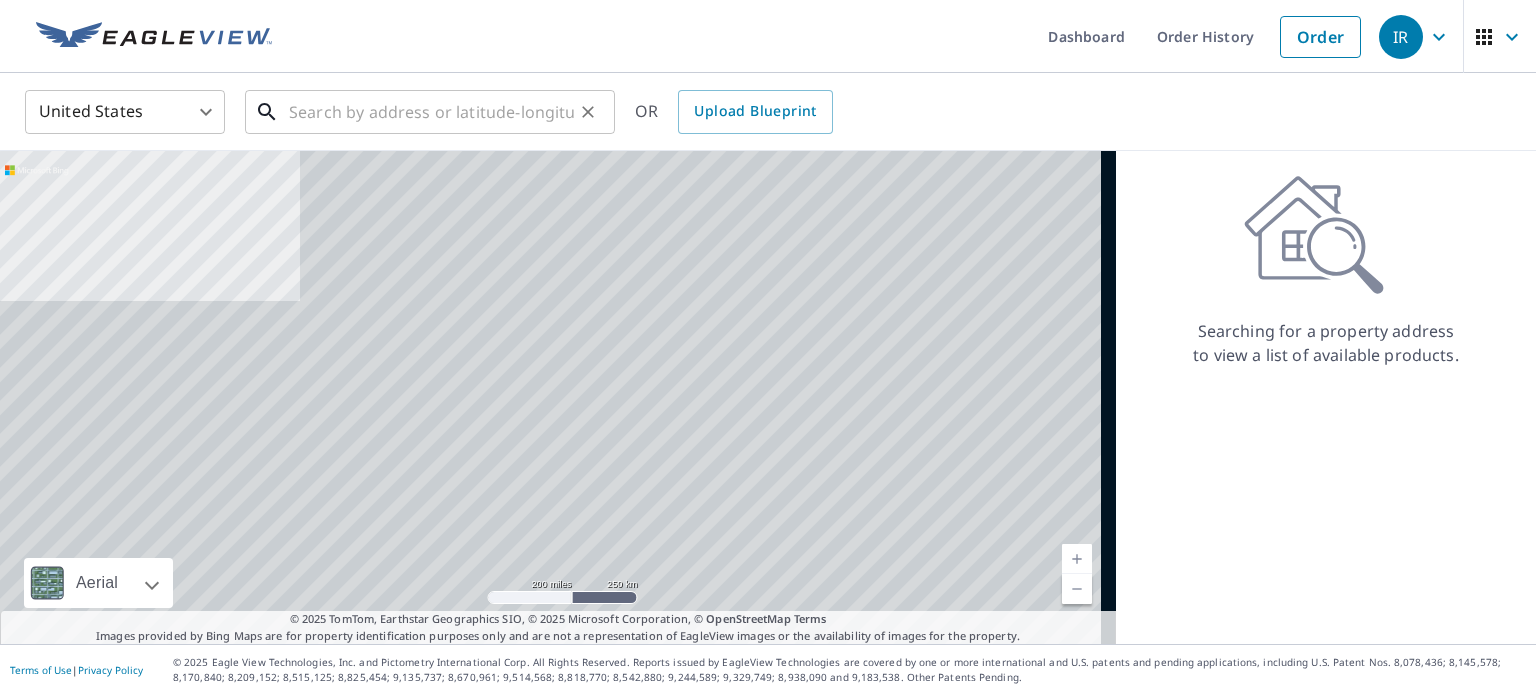 click at bounding box center [431, 112] 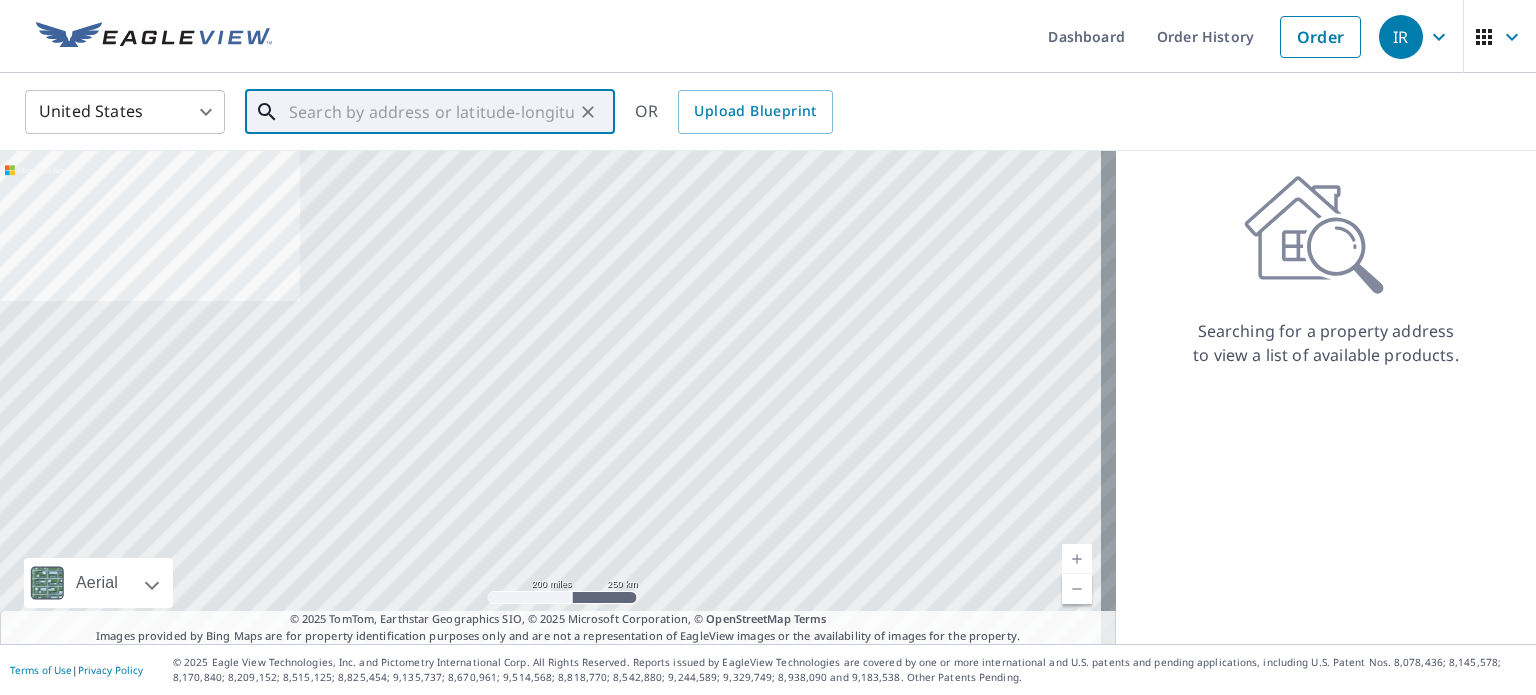 paste on "3536 Furlong Way, Fort Worth, TX 76244" 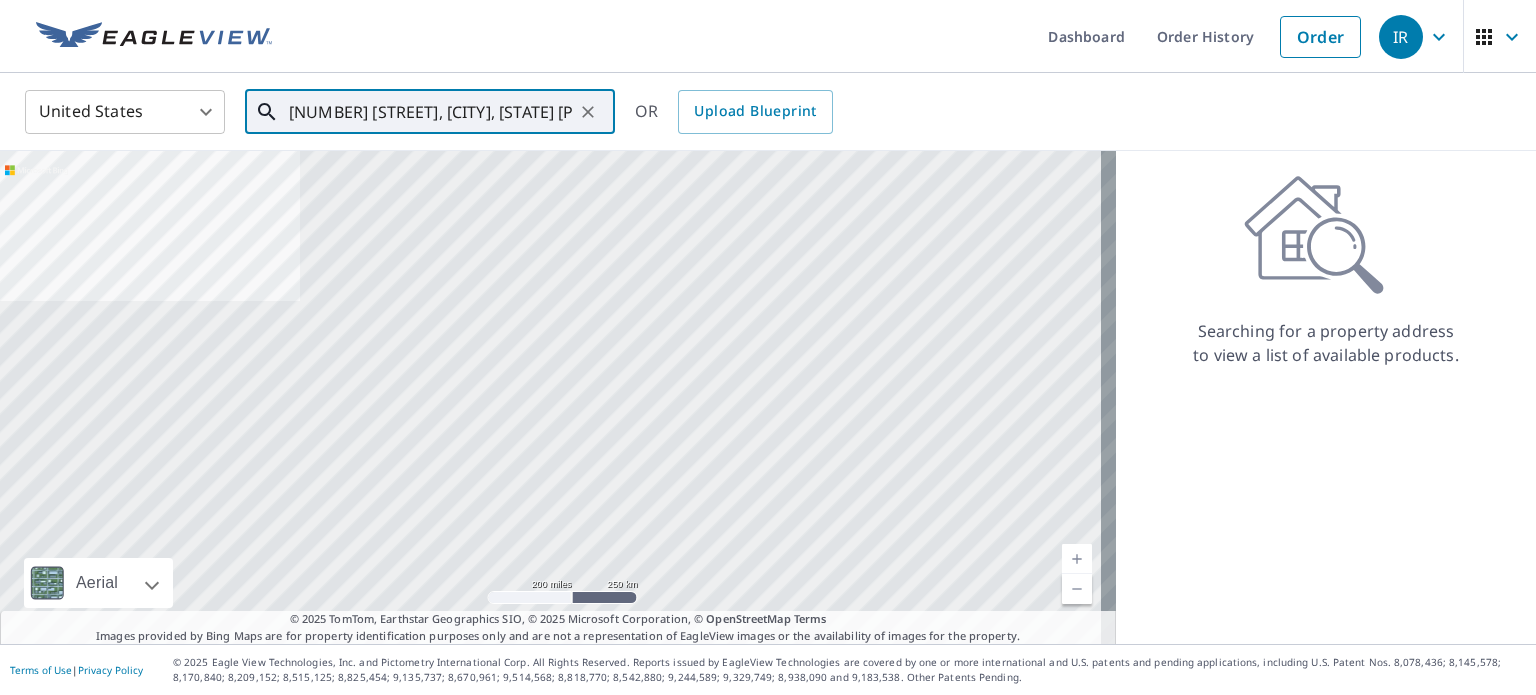 scroll, scrollTop: 0, scrollLeft: 21, axis: horizontal 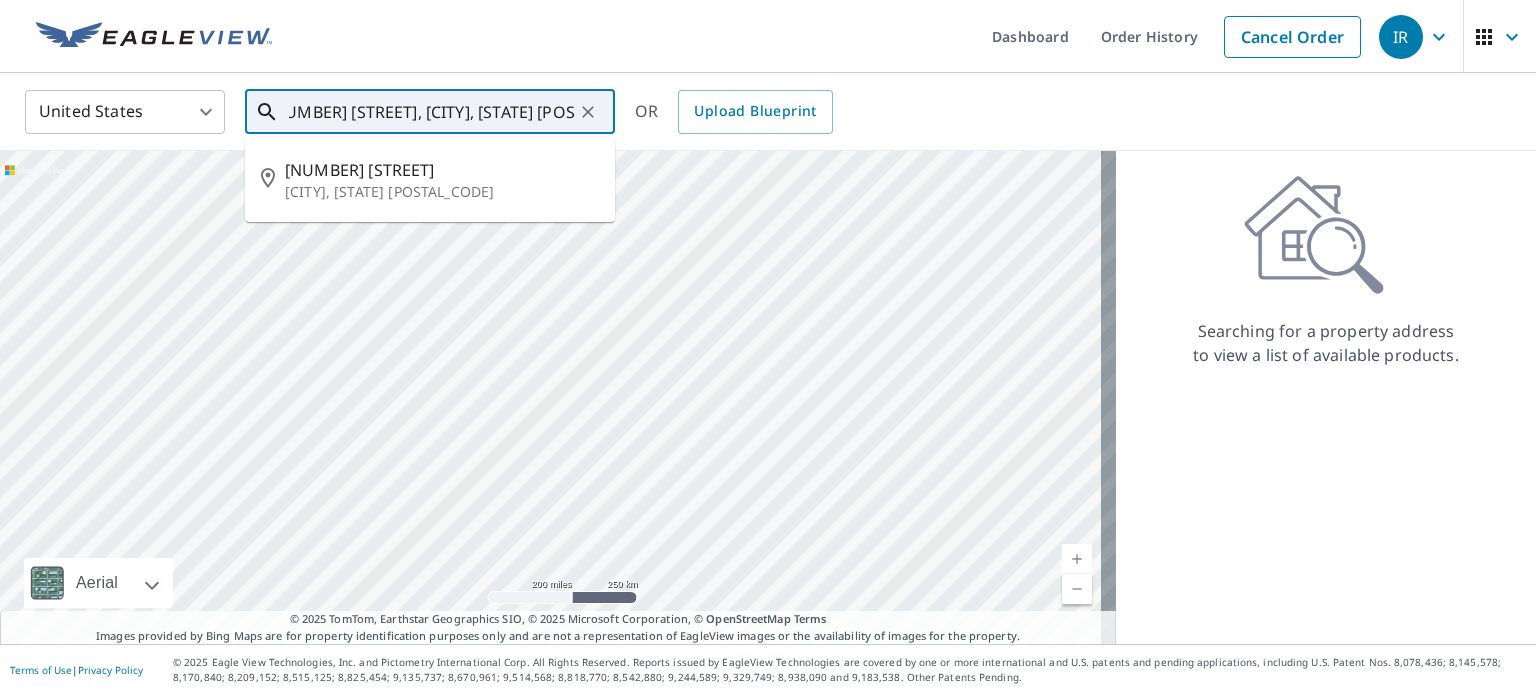 type on "3536 Furlong Way, Fort Worth, TX 76244" 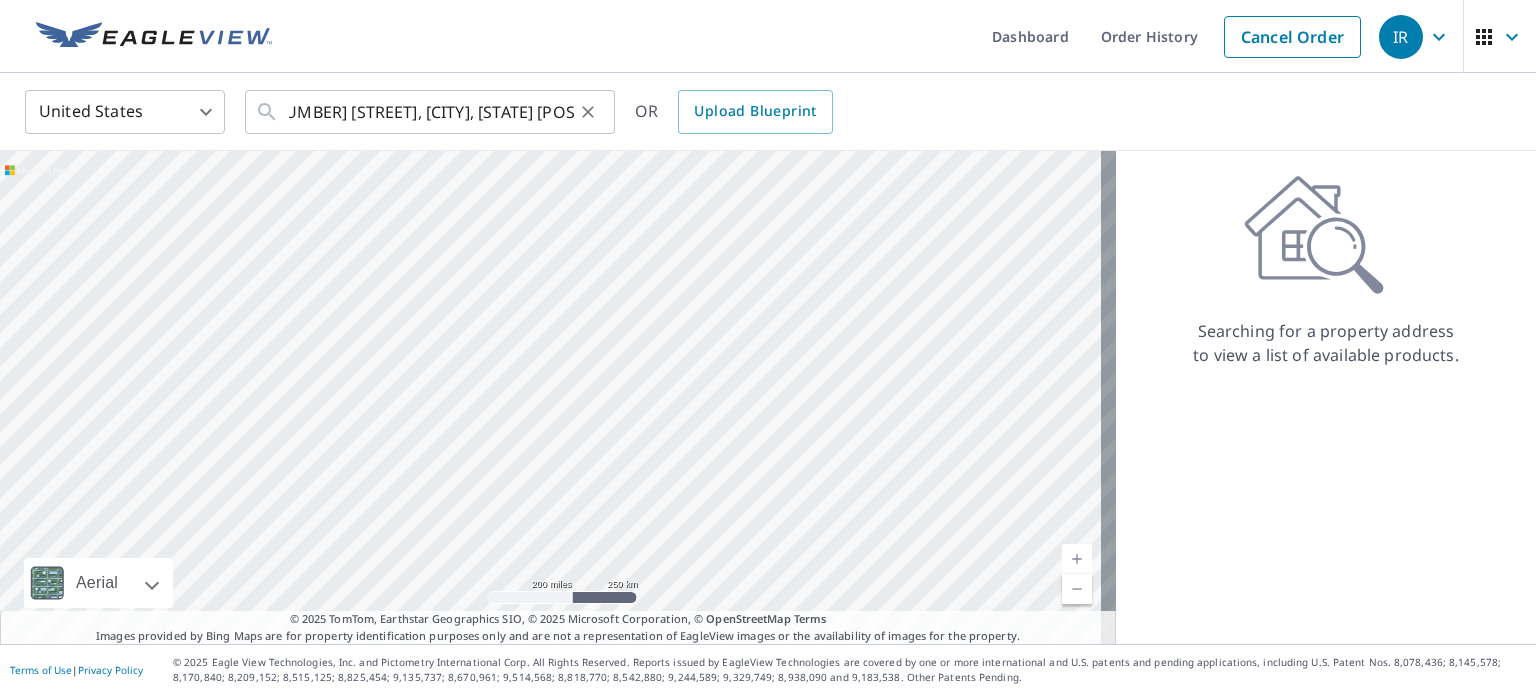 scroll, scrollTop: 0, scrollLeft: 0, axis: both 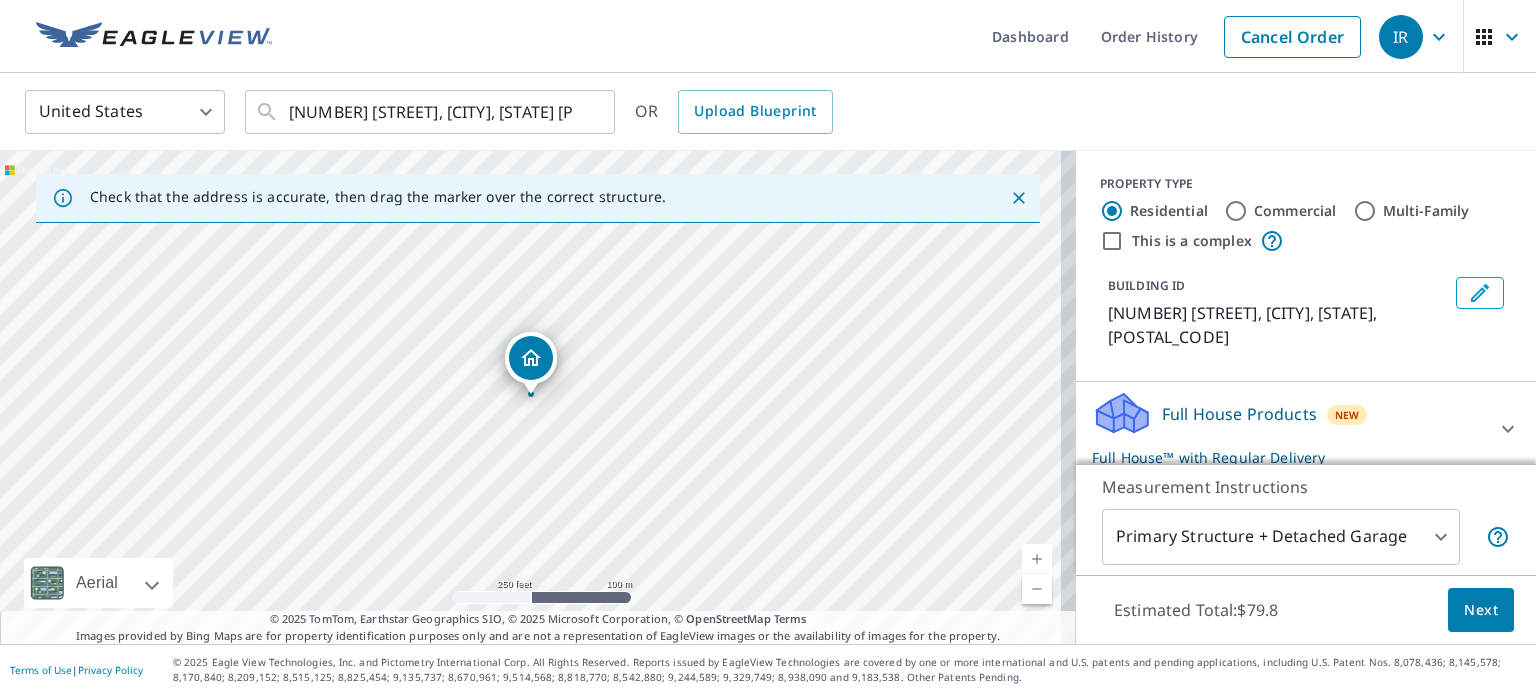 click 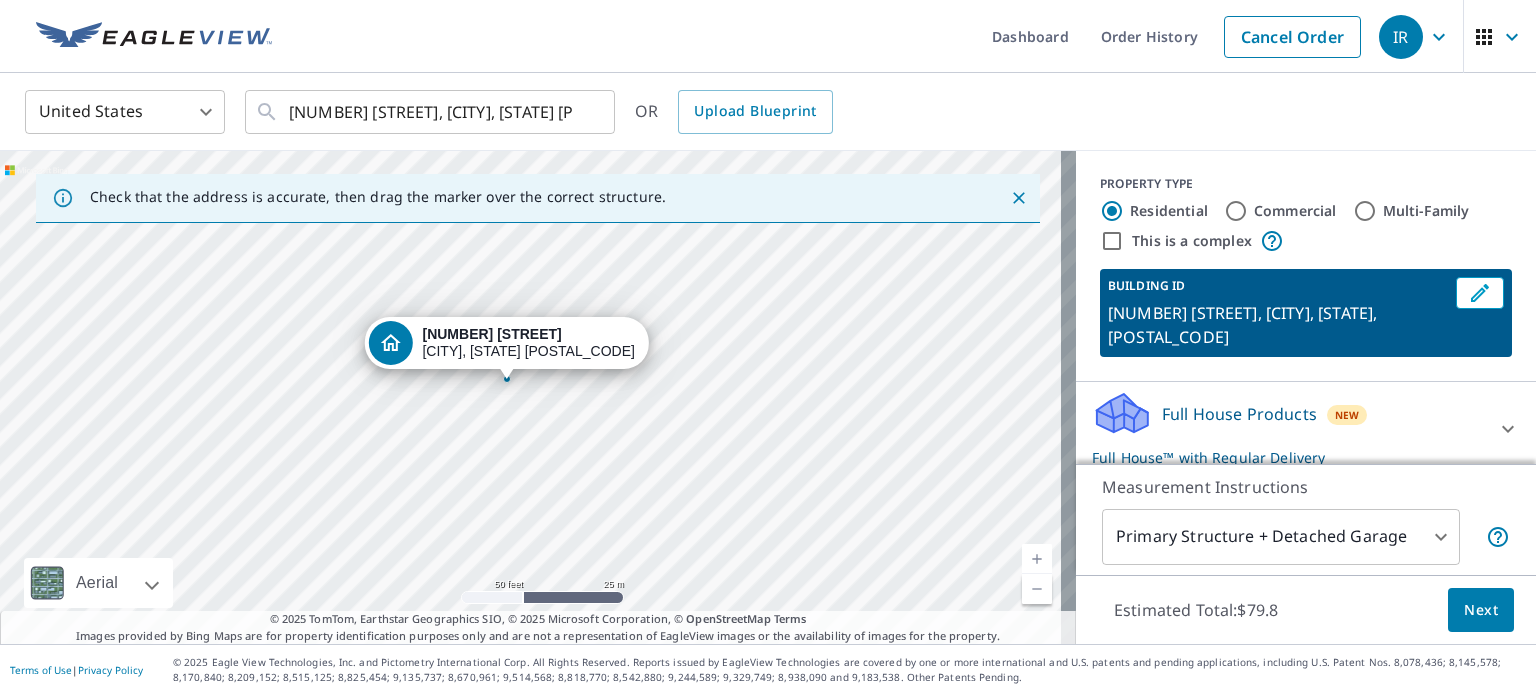 drag, startPoint x: 511, startPoint y: 296, endPoint x: 584, endPoint y: 475, distance: 193.31322 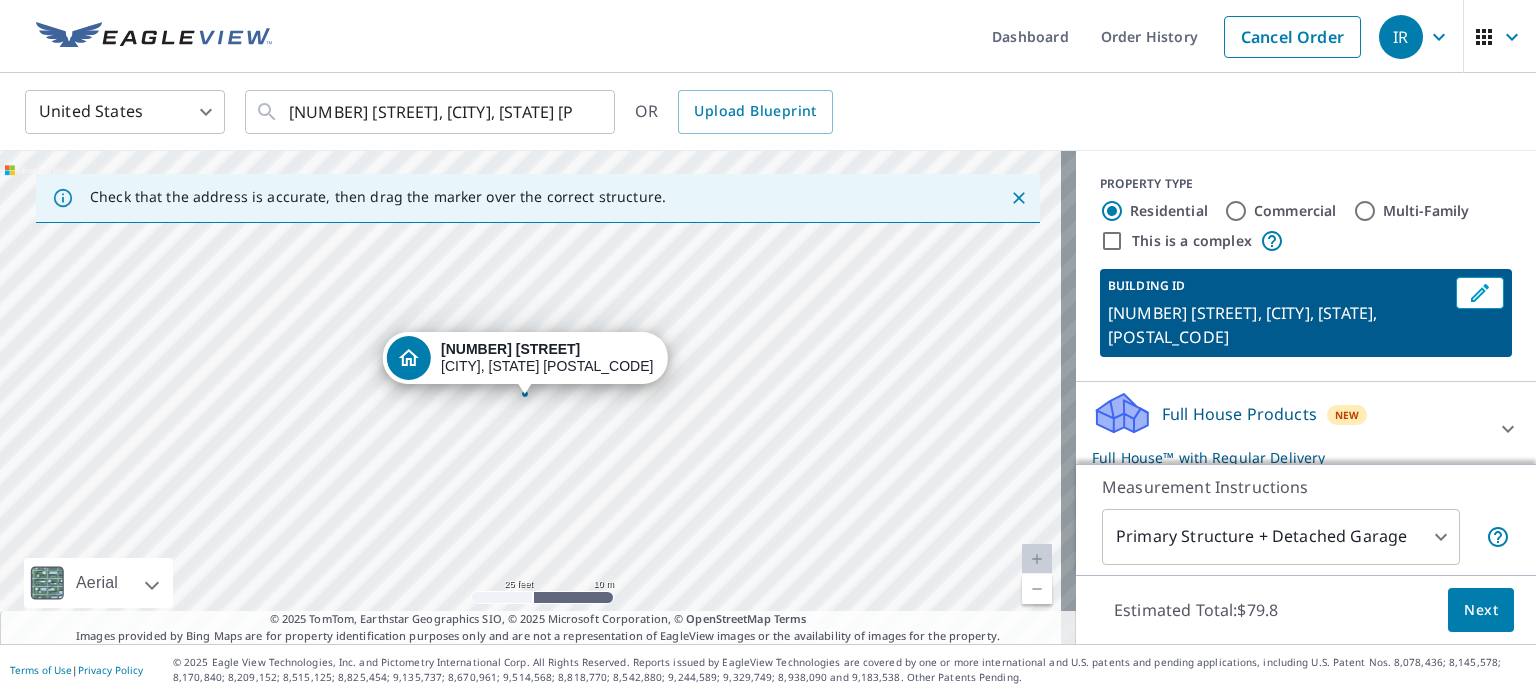 drag, startPoint x: 525, startPoint y: 467, endPoint x: 608, endPoint y: 560, distance: 124.65151 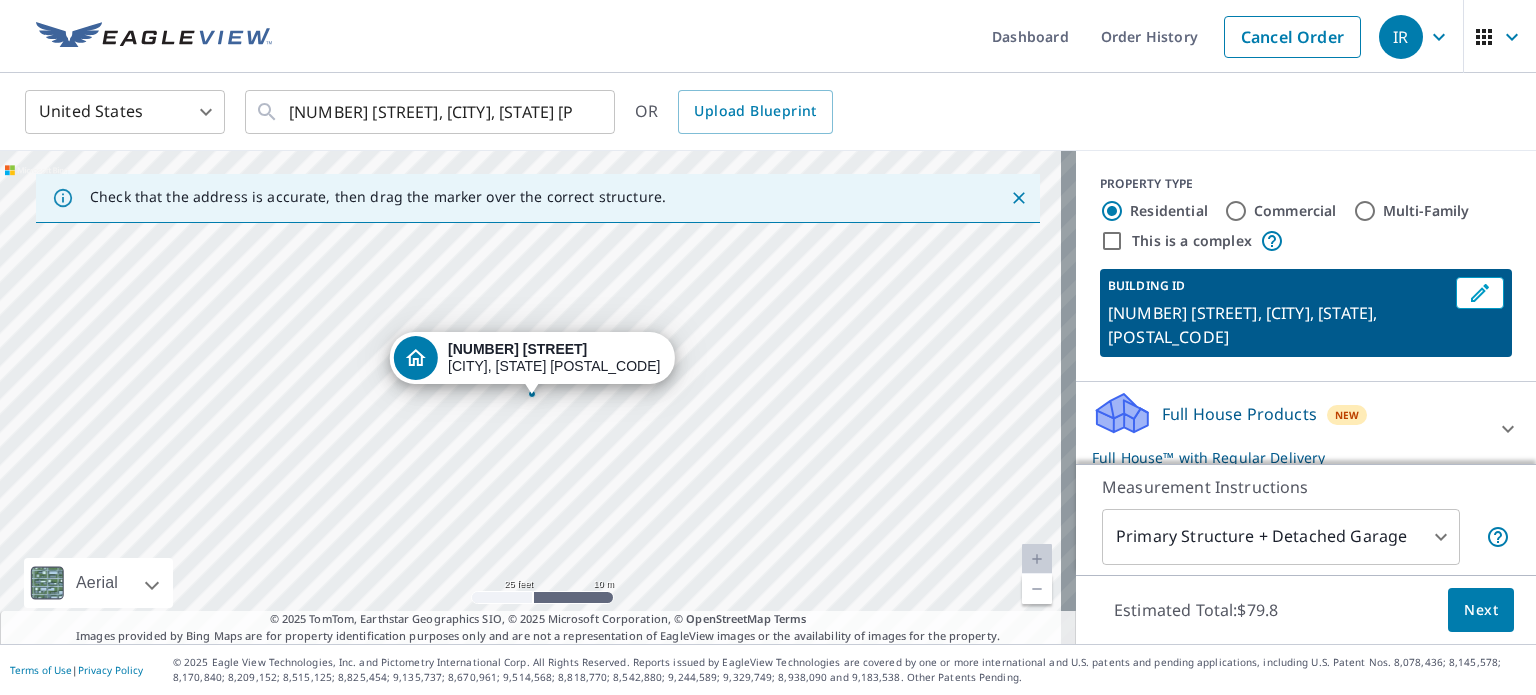 scroll, scrollTop: 209, scrollLeft: 0, axis: vertical 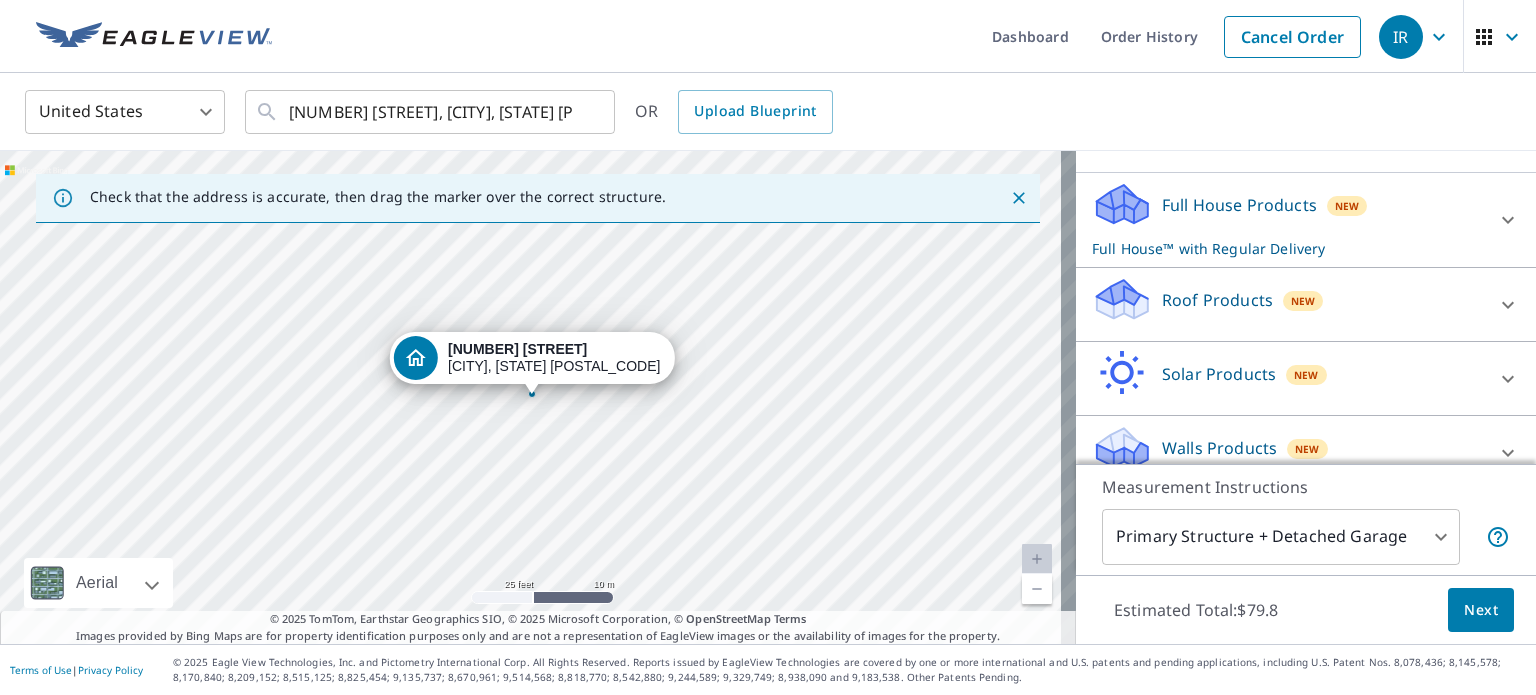 click on "Roof Products New" at bounding box center [1288, 304] 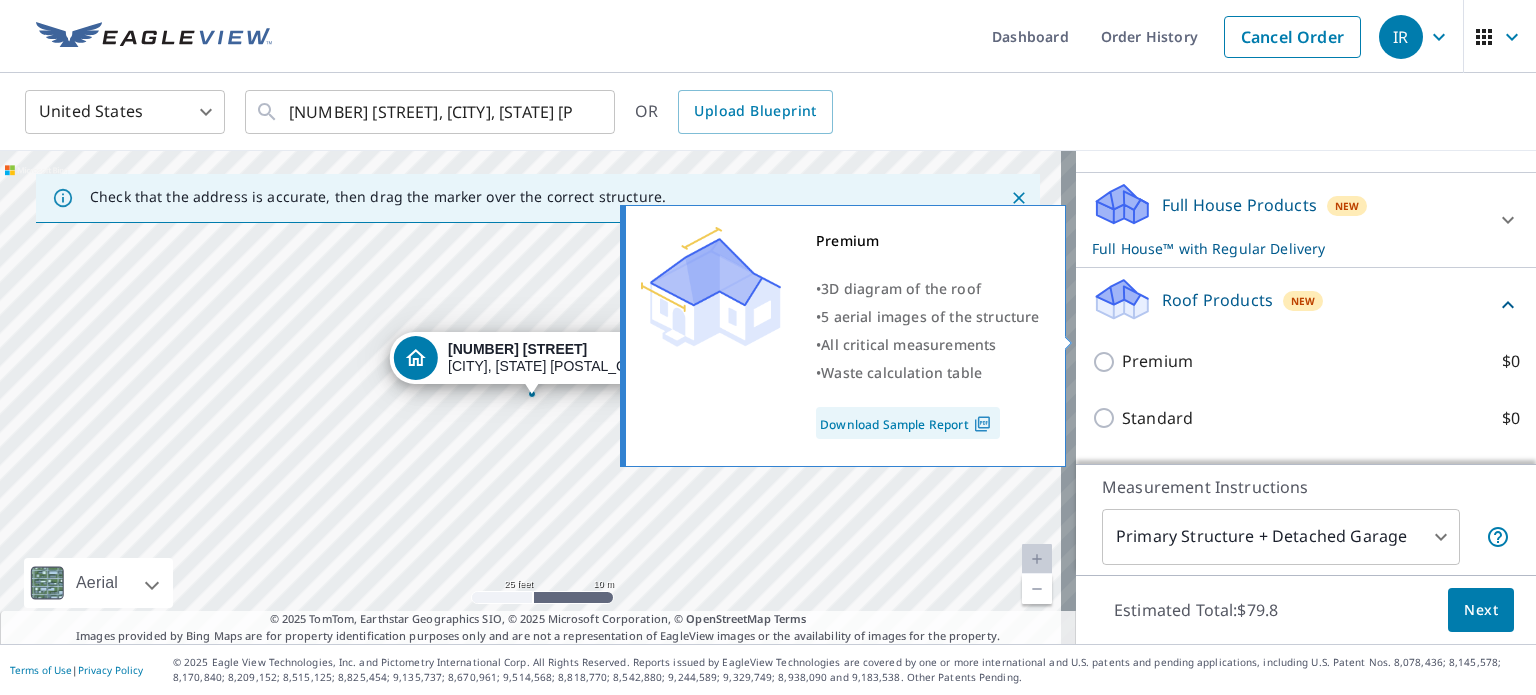click on "Premium $0" at bounding box center [1107, 362] 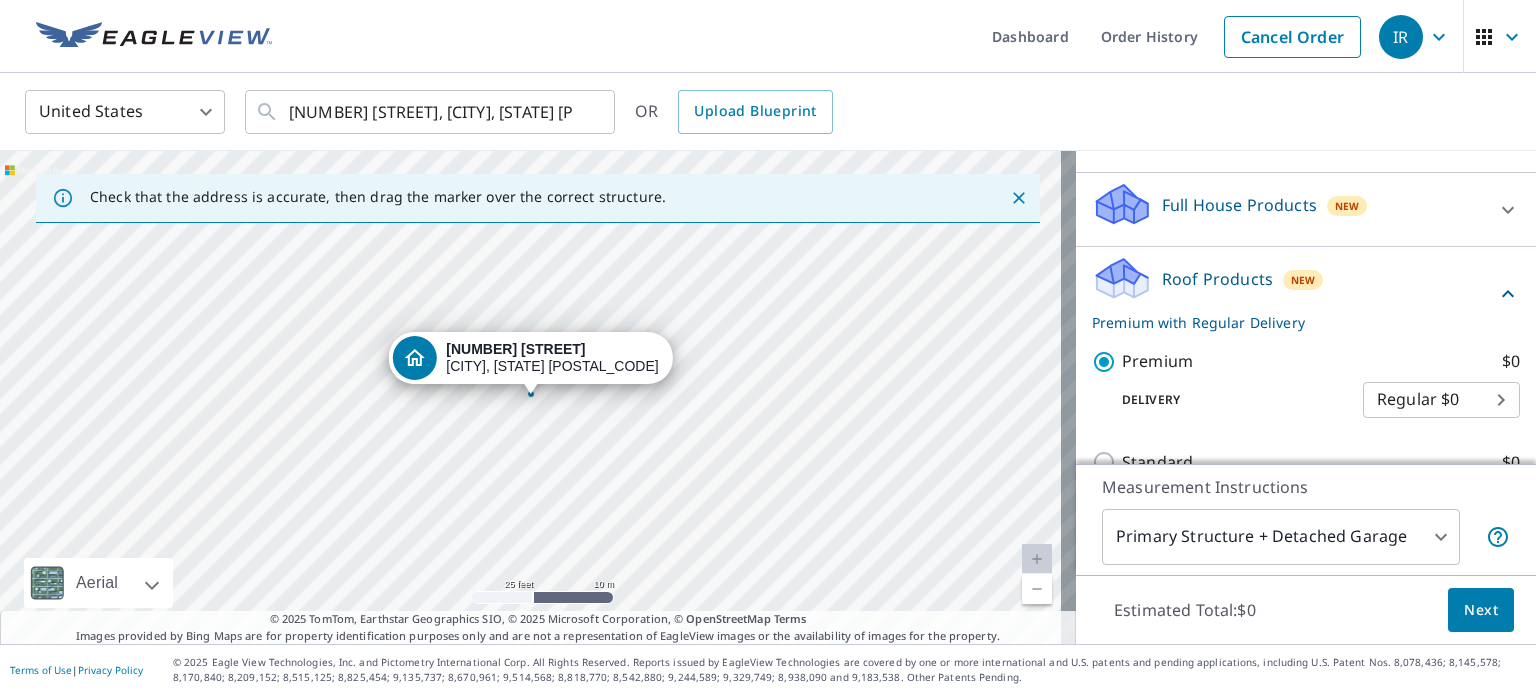 click on "Next" at bounding box center (1481, 610) 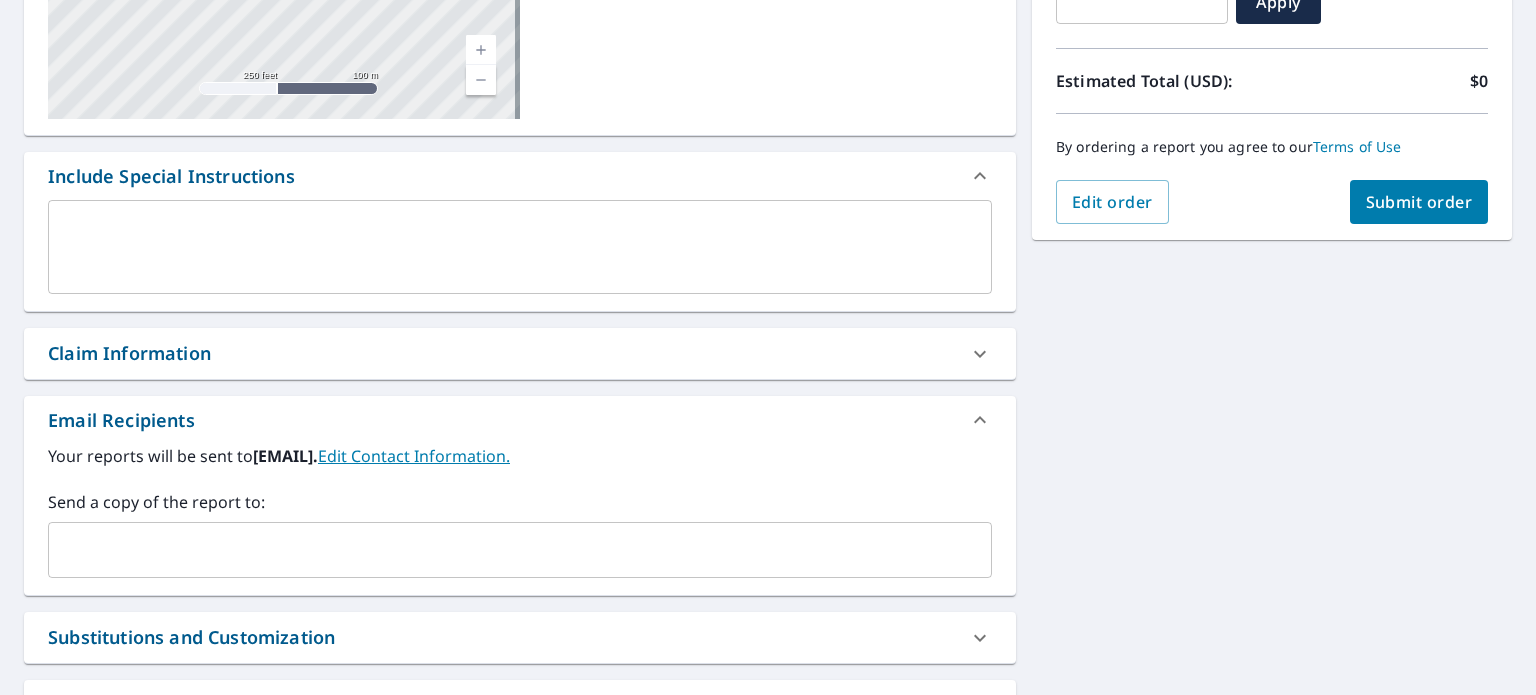 scroll, scrollTop: 562, scrollLeft: 0, axis: vertical 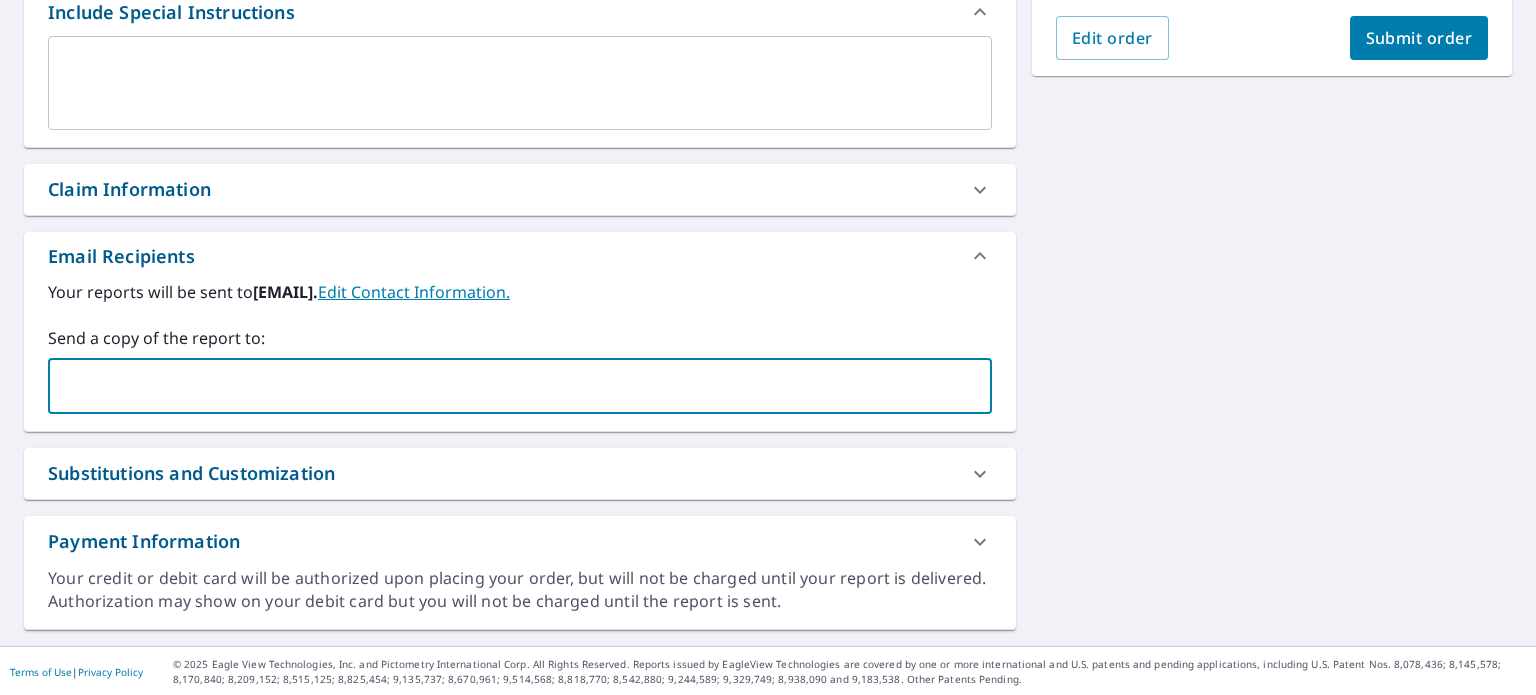 click at bounding box center (505, 386) 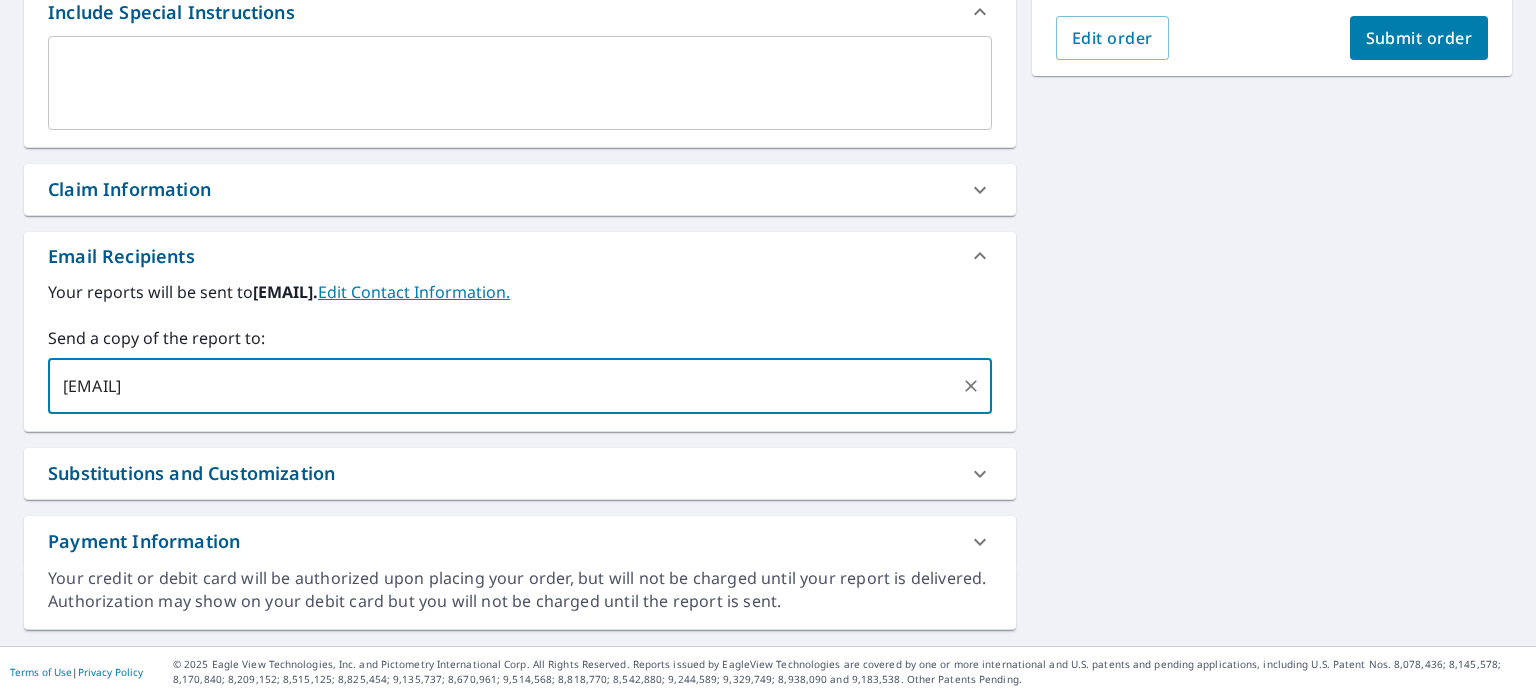 type on "airah@ifcroofing.com" 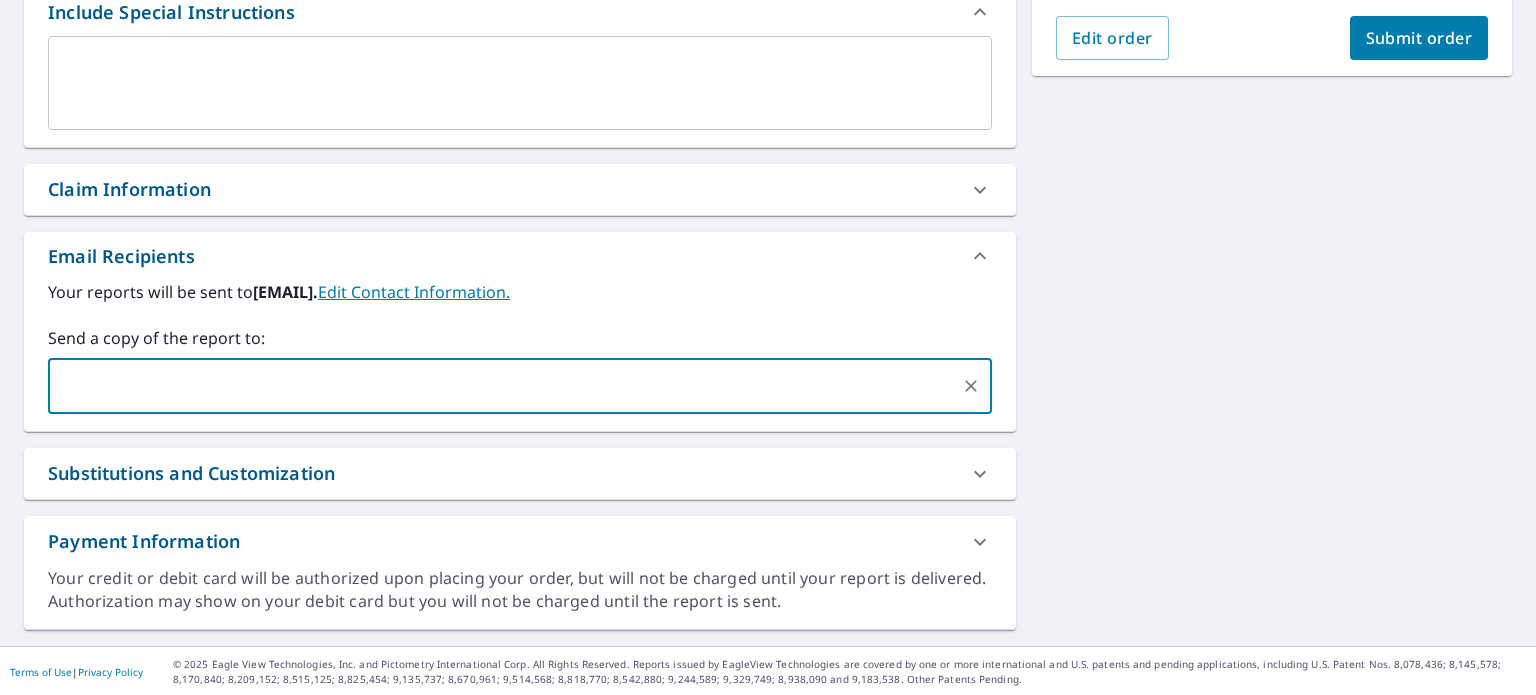 click on "Submit order" at bounding box center (1419, 38) 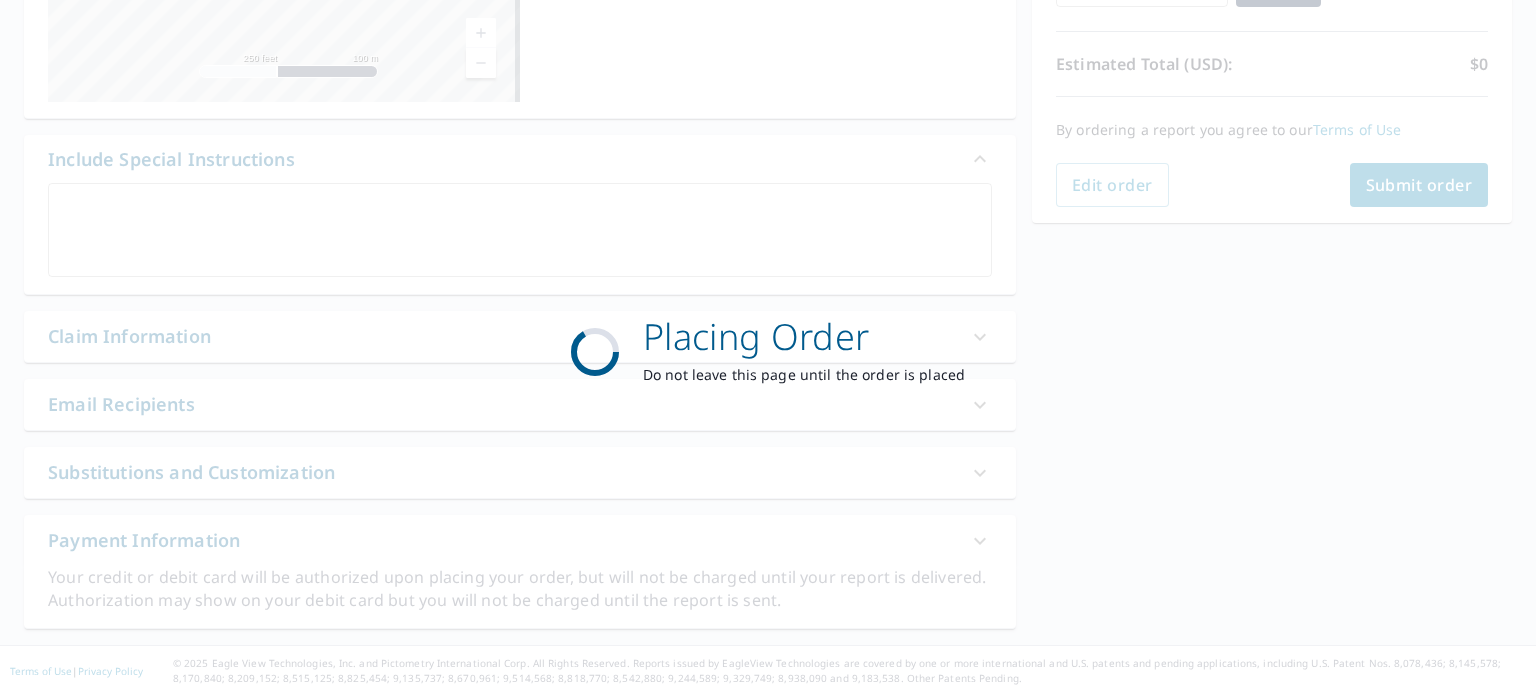 scroll, scrollTop: 414, scrollLeft: 0, axis: vertical 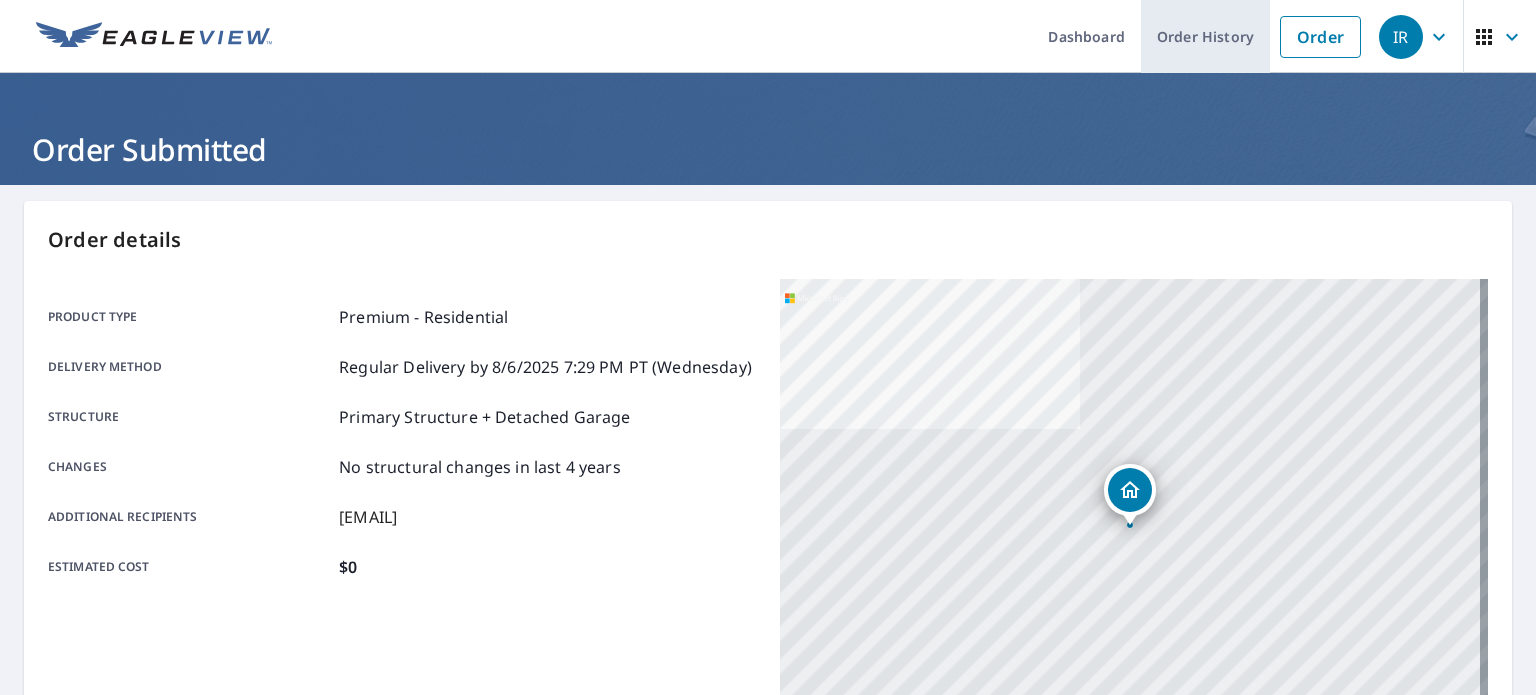 click on "Order History" at bounding box center [1205, 36] 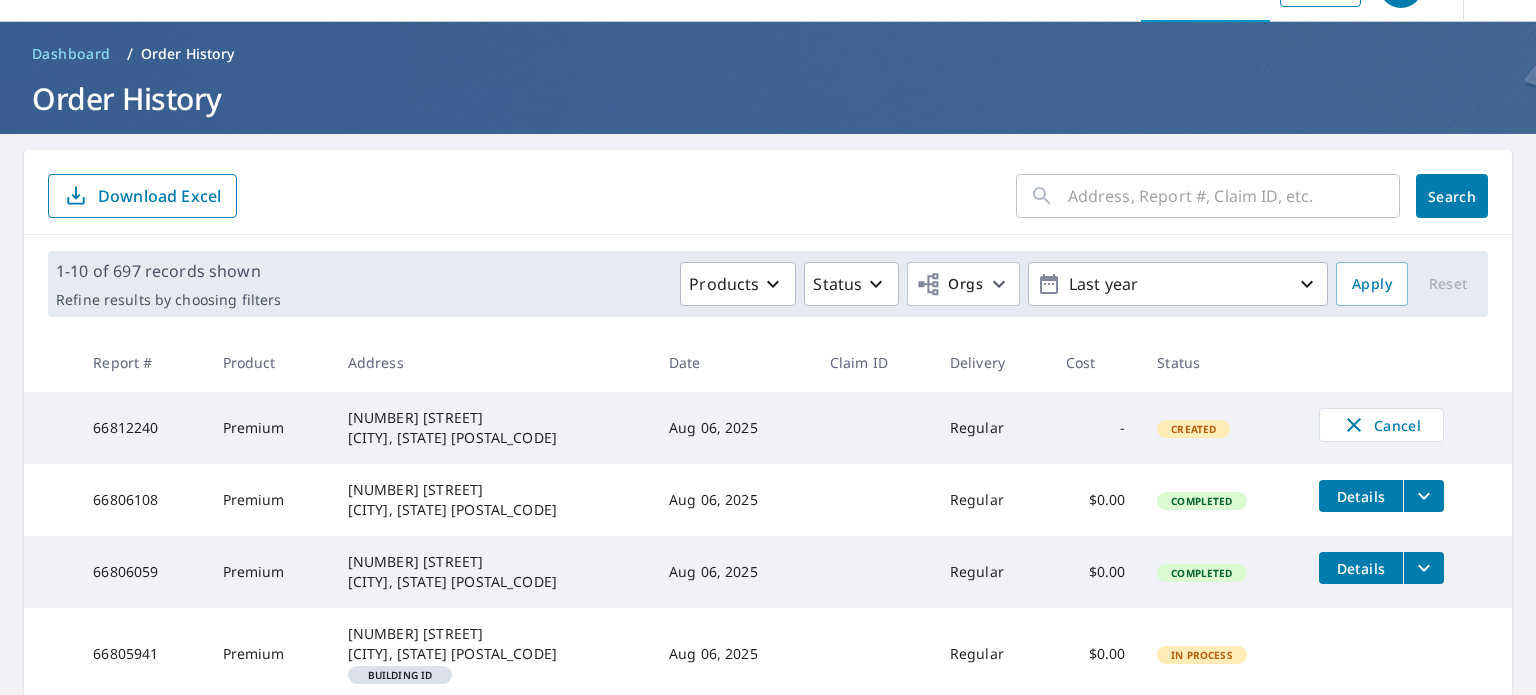 scroll, scrollTop: 0, scrollLeft: 0, axis: both 